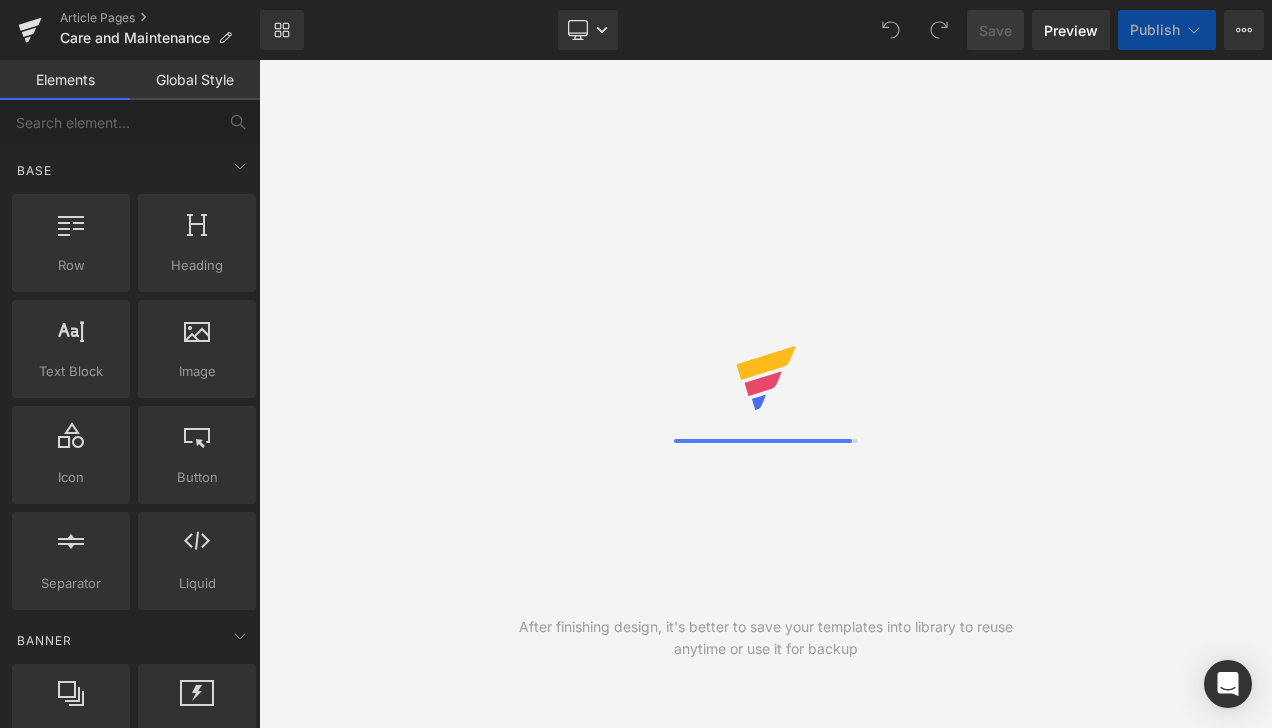 scroll, scrollTop: 0, scrollLeft: 0, axis: both 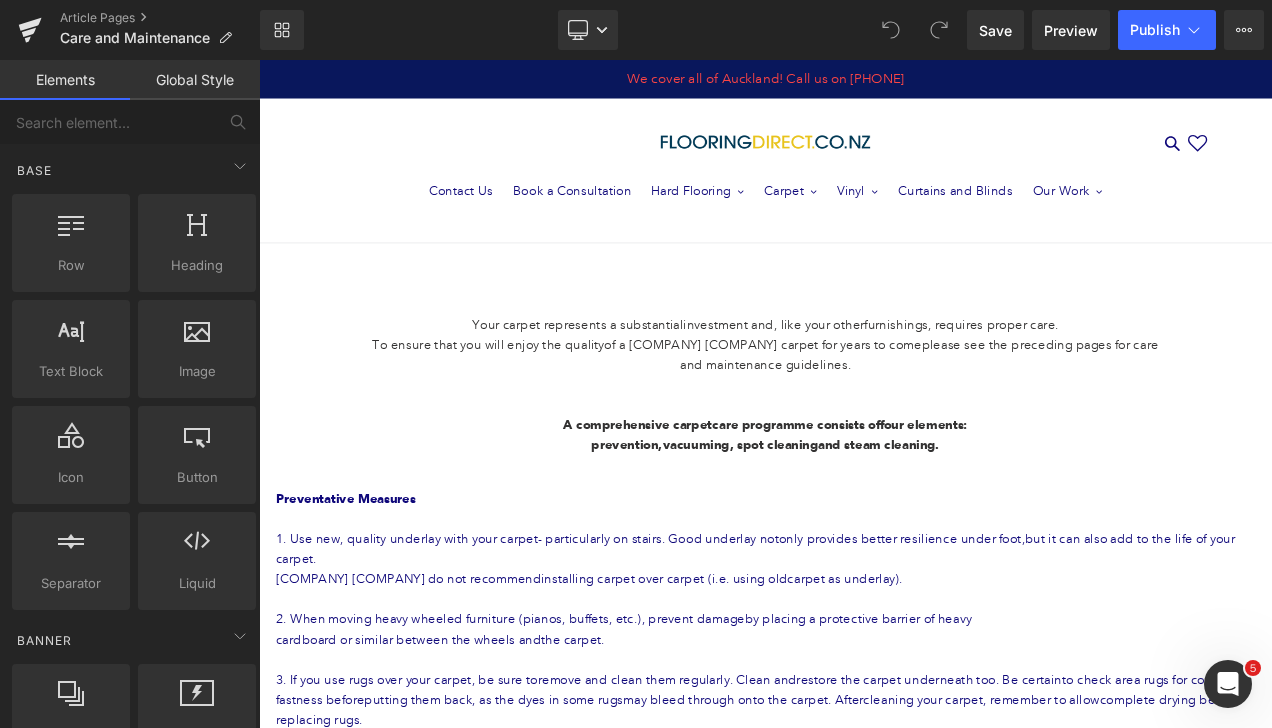 click on "prevention,  vacuuming, spot cleaning  and steam cleaning." at bounding box center [864, 520] 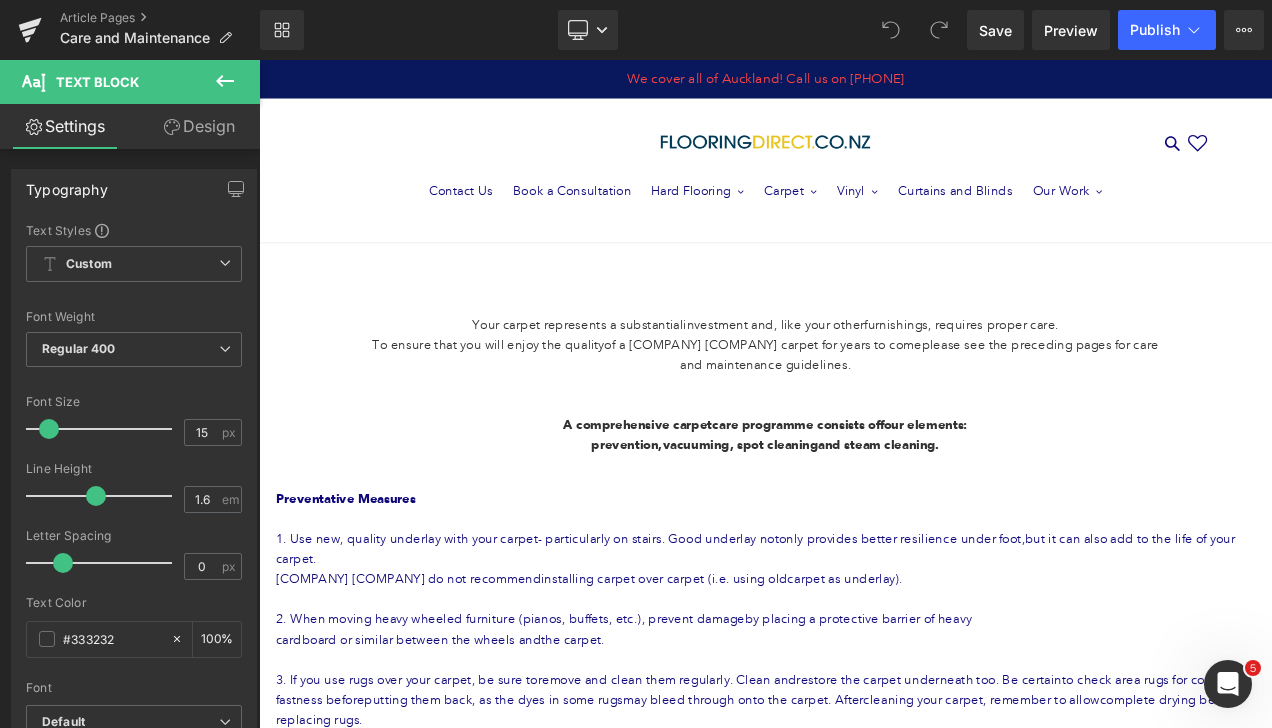 click 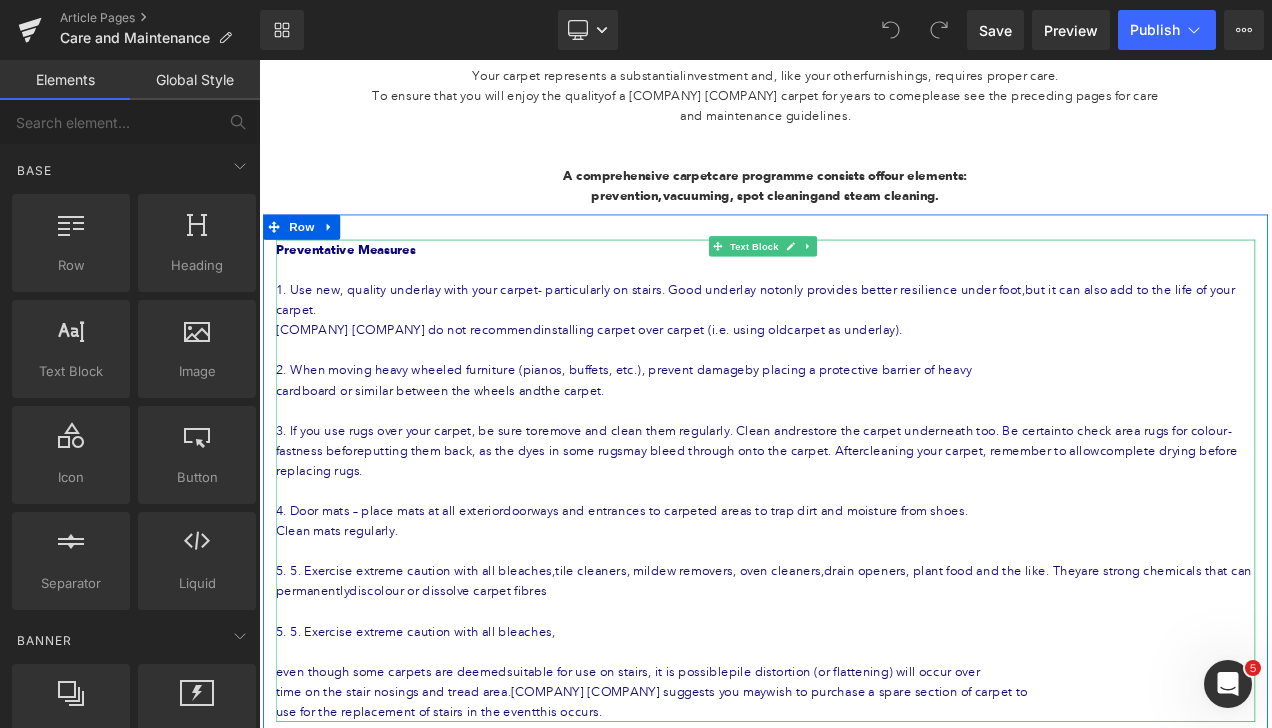 scroll, scrollTop: 300, scrollLeft: 0, axis: vertical 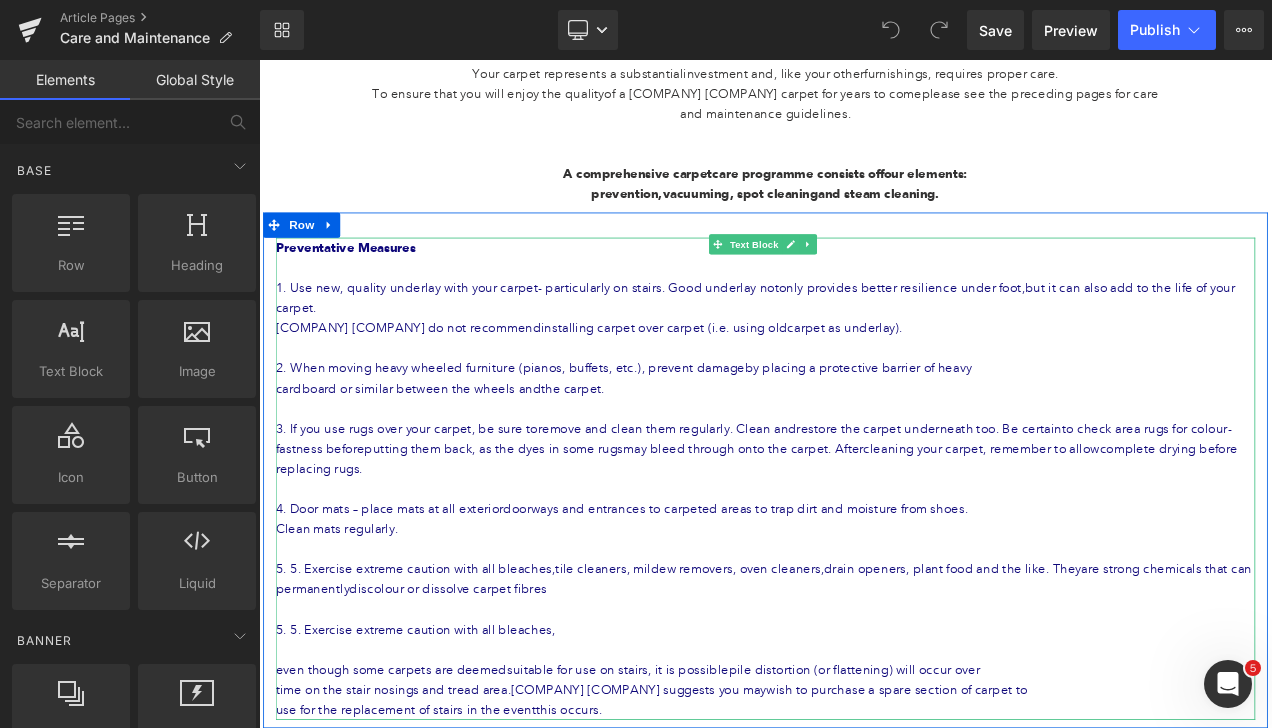 click on "3. If you use rugs over your carpet, be sure to remove and clean them regularly. Clean and restore the carpet underneath too. Be certain to check area rugs for colour-fastness before putting them back, as the dyes in some rugs may bleed through onto the carpet. After cleaning your carpet, remember to allow complete drying before replacing rugs." at bounding box center [864, 524] 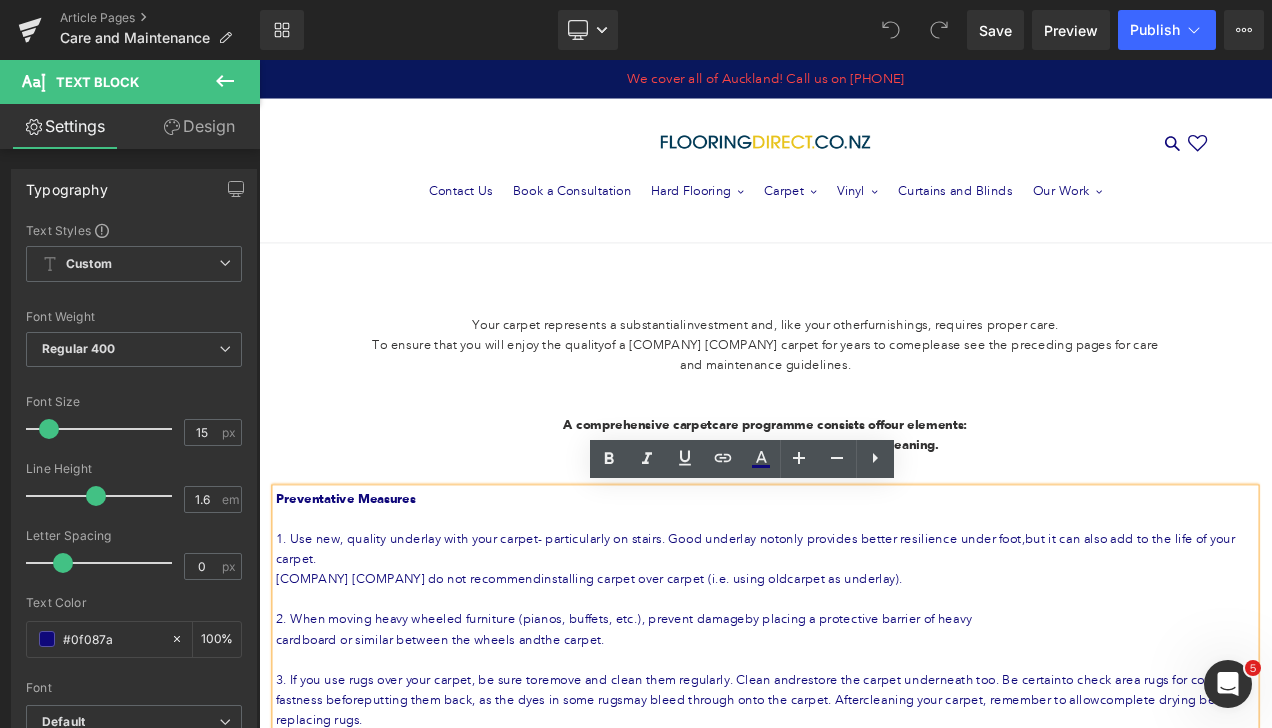 scroll, scrollTop: 0, scrollLeft: 0, axis: both 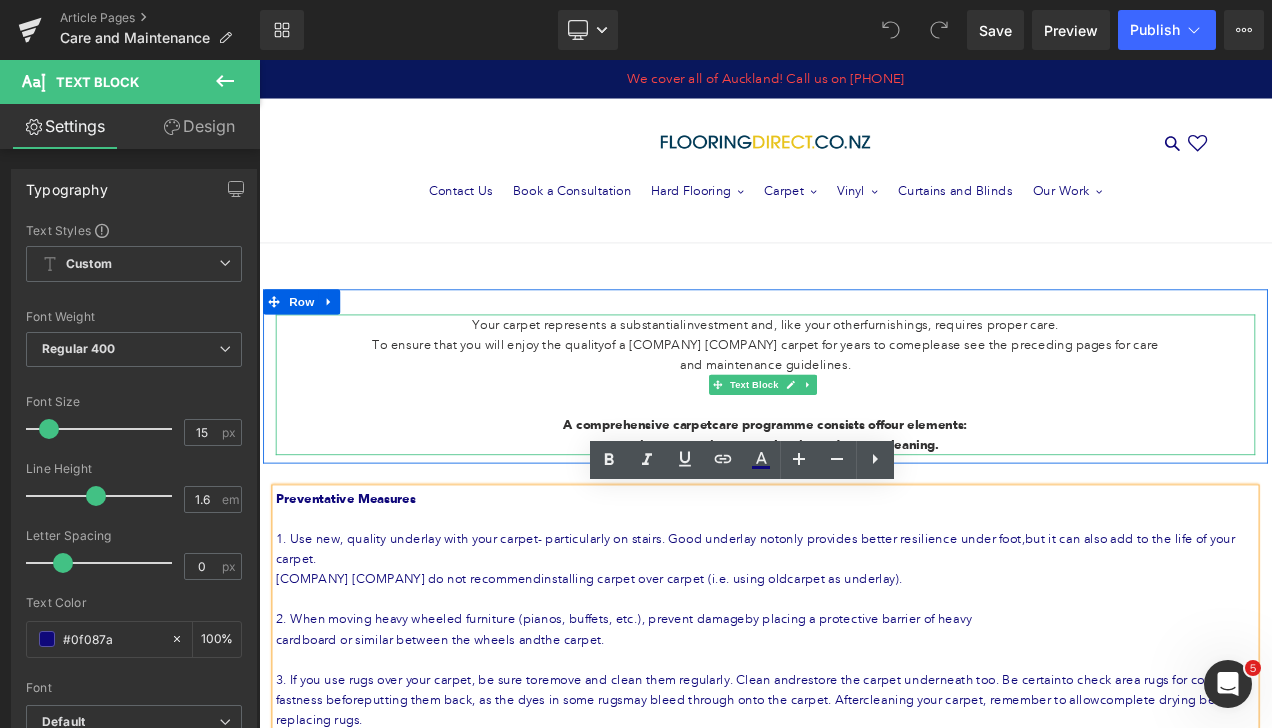 click at bounding box center [864, 448] 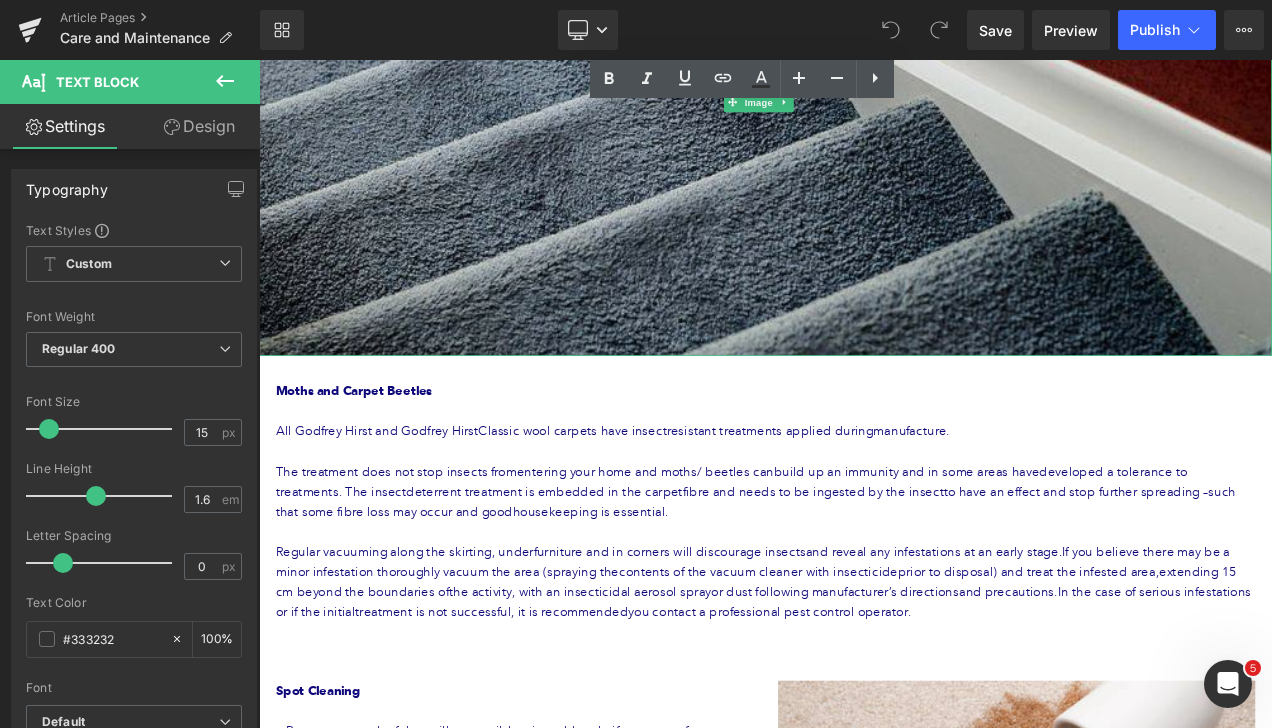 scroll, scrollTop: 1400, scrollLeft: 0, axis: vertical 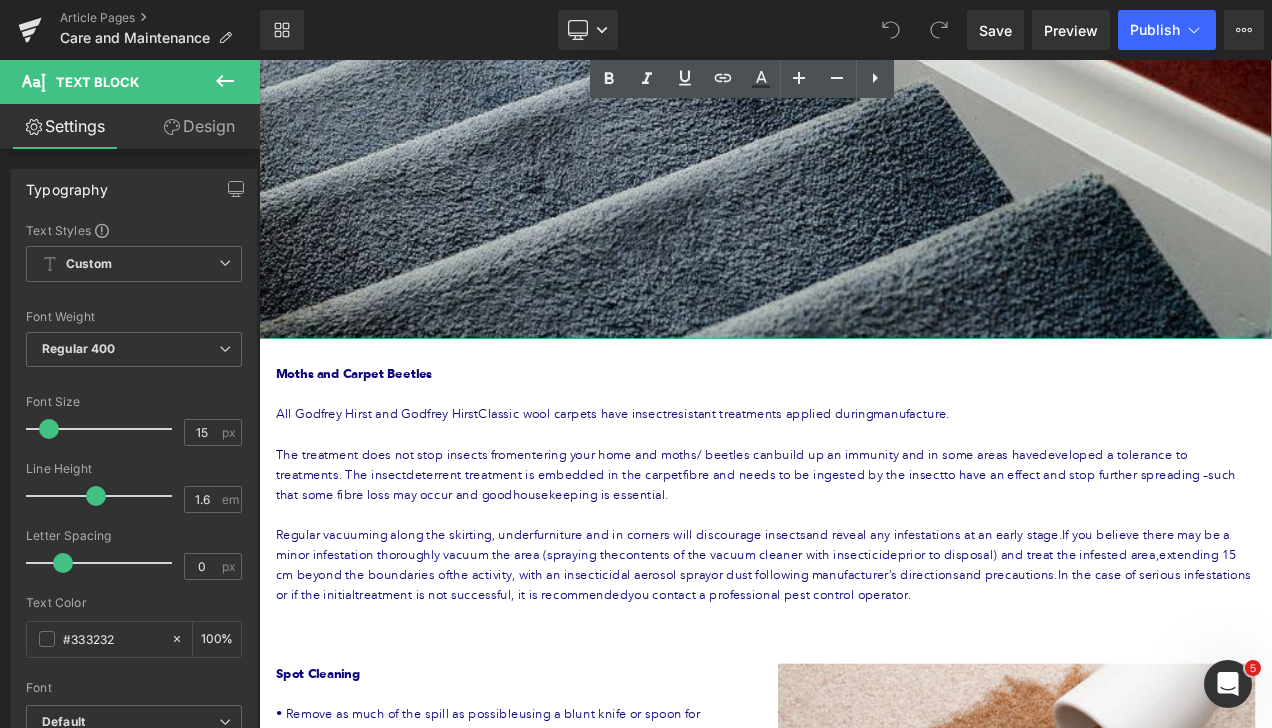 click at bounding box center [864, 90] 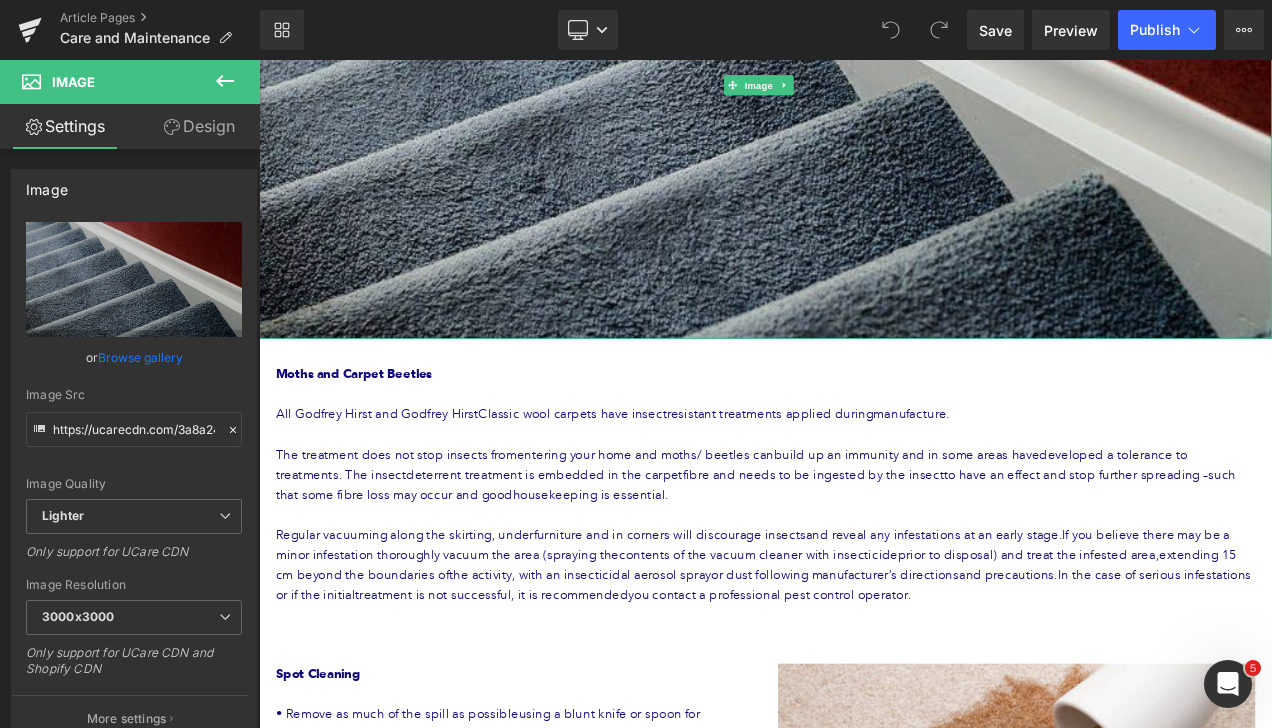 click at bounding box center (864, 90) 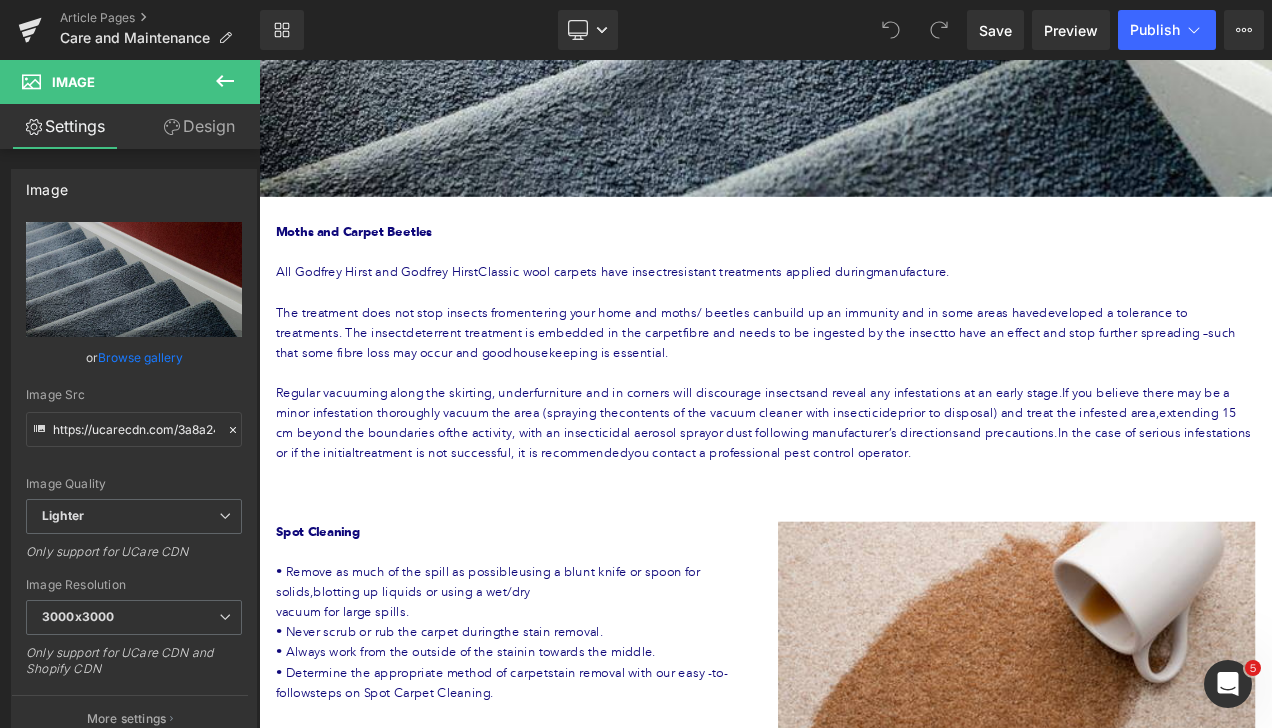 scroll, scrollTop: 1600, scrollLeft: 0, axis: vertical 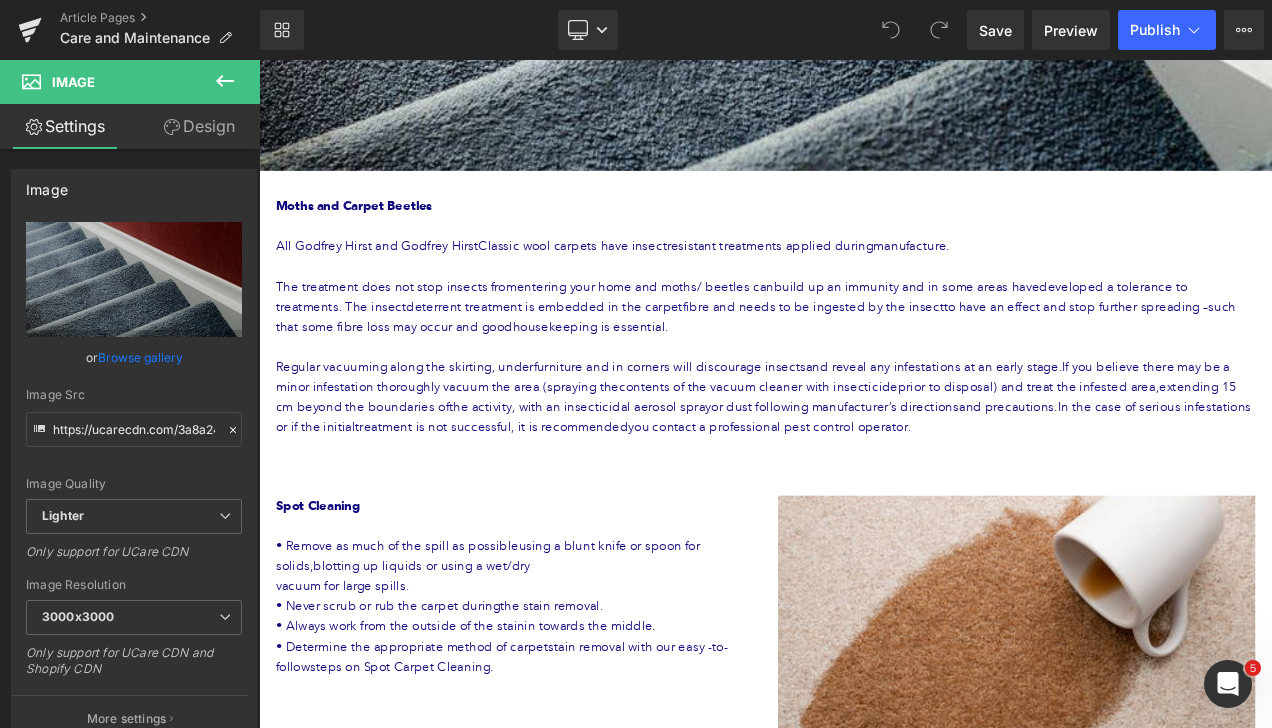 click on "deterrent treatment is embedded in the carpet" at bounding box center [600, 355] 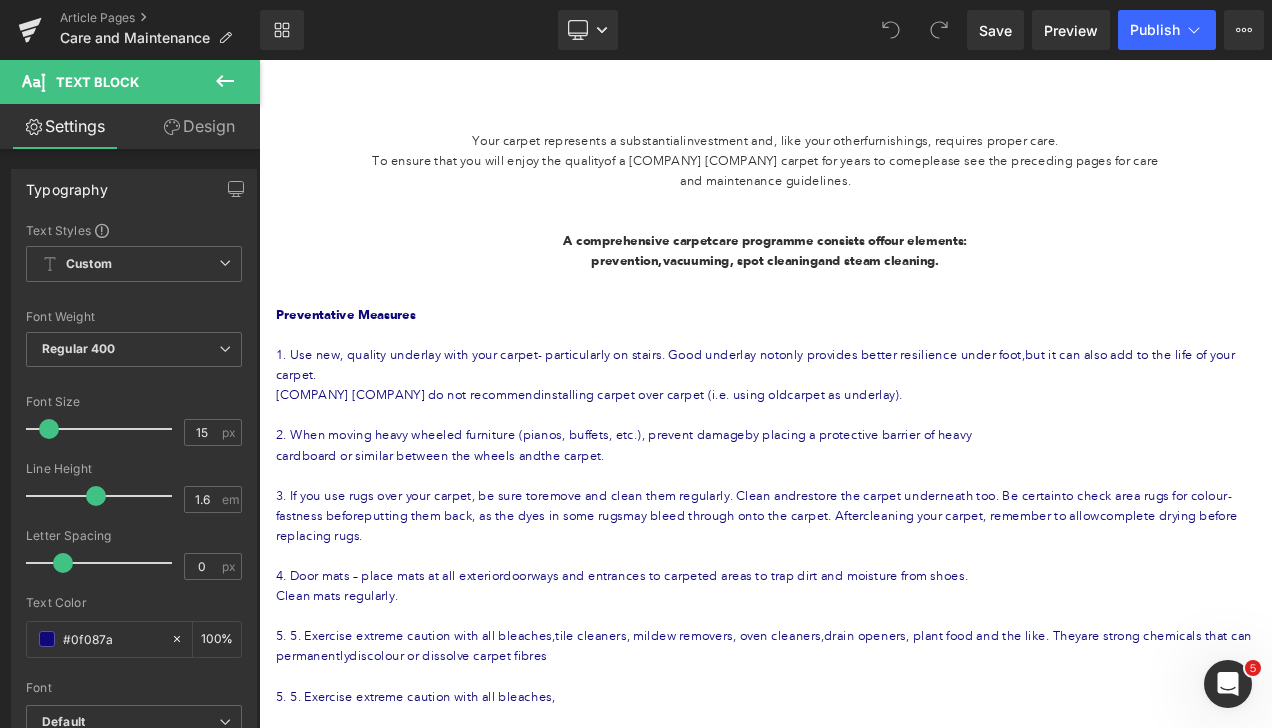 scroll, scrollTop: 0, scrollLeft: 0, axis: both 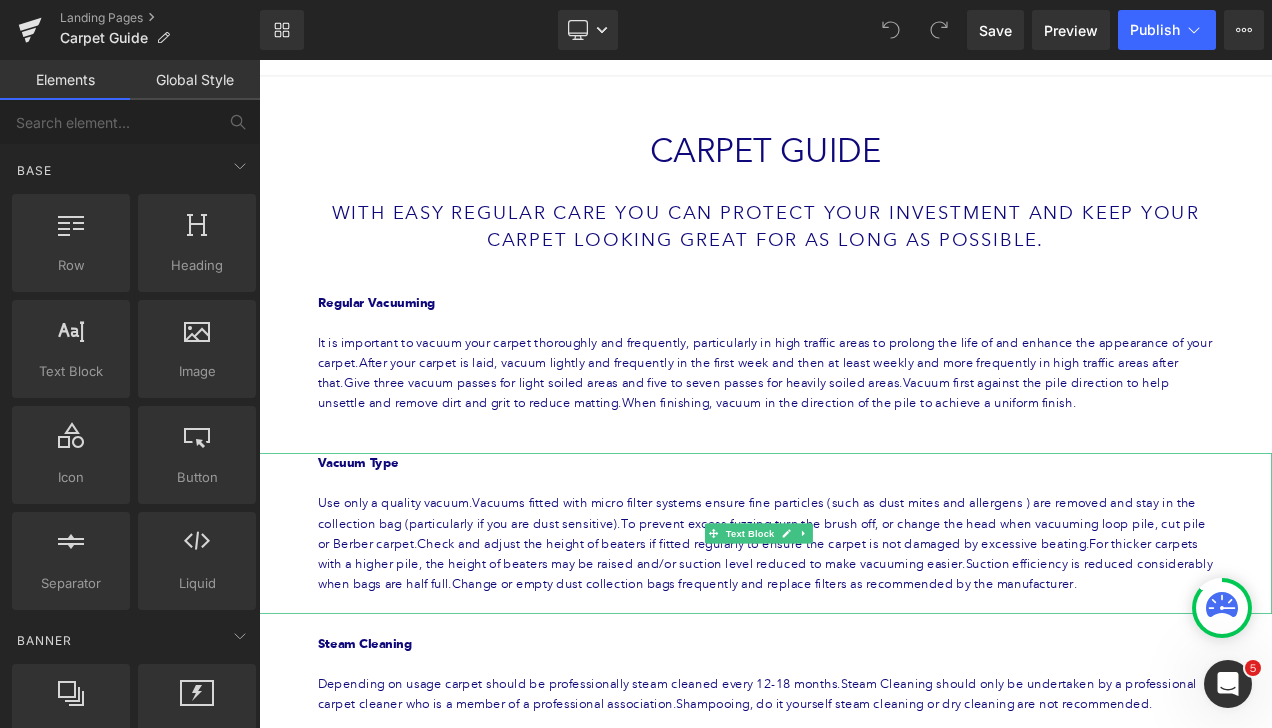 drag, startPoint x: 685, startPoint y: 621, endPoint x: 702, endPoint y: 620, distance: 17.029387 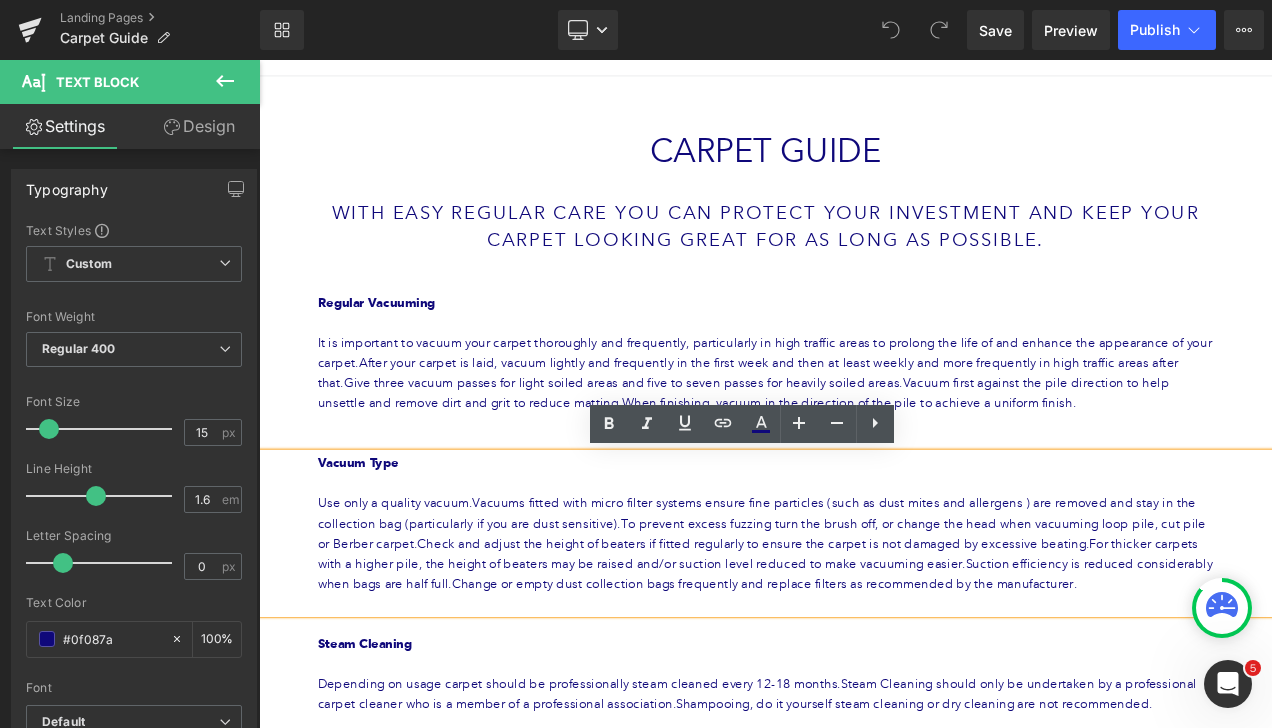 click at bounding box center (864, 373) 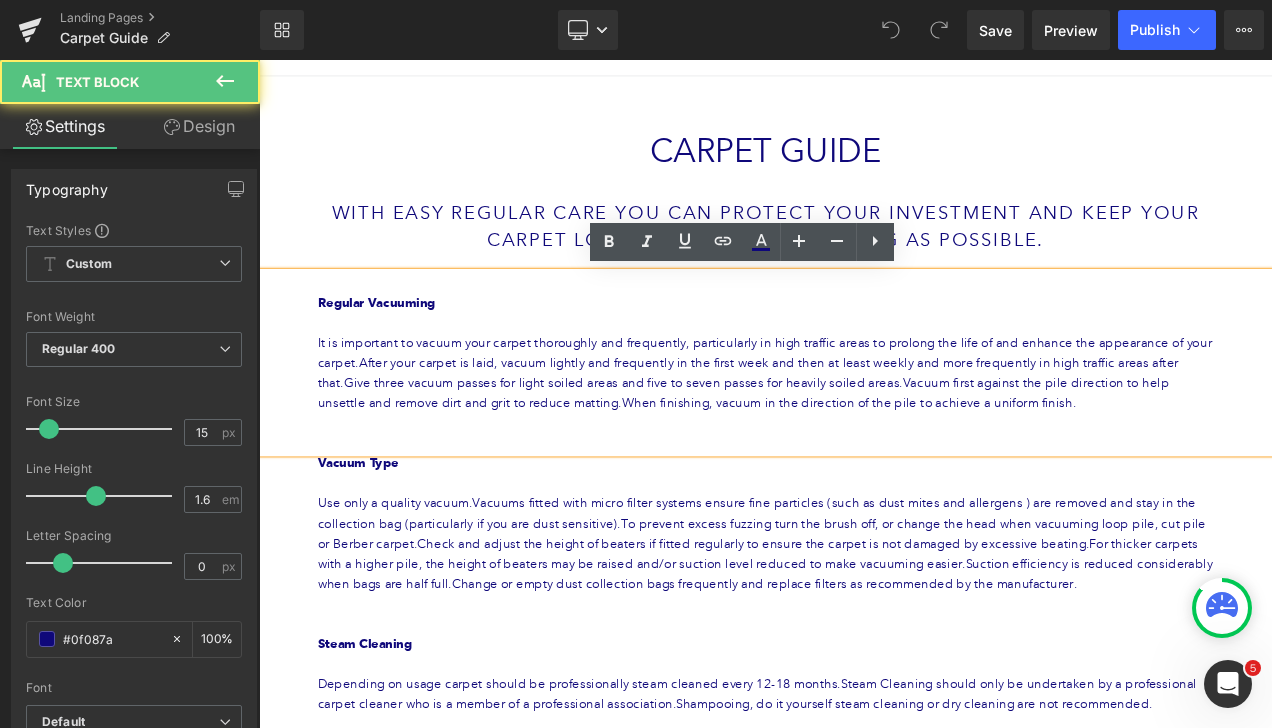 click on "It is important to vacuum your carpet thoroughly and frequently, particularly in high traffic areas to prolong the life of and enhance the appearance of your carpet.After your carpet is laid, vacuum lightly and frequently in the first week and then at least weekly and more frequently in high traffic areas after that.Give three vacuum passes for light soiled areas and five to seven passes for heavily soiled areas.Vacuum first against the pile direction to help unsettle and remove dirt and grit to reduce matting.When finishing, vacuum in the direction of the pile to achieve a uniform finish." at bounding box center (864, 433) 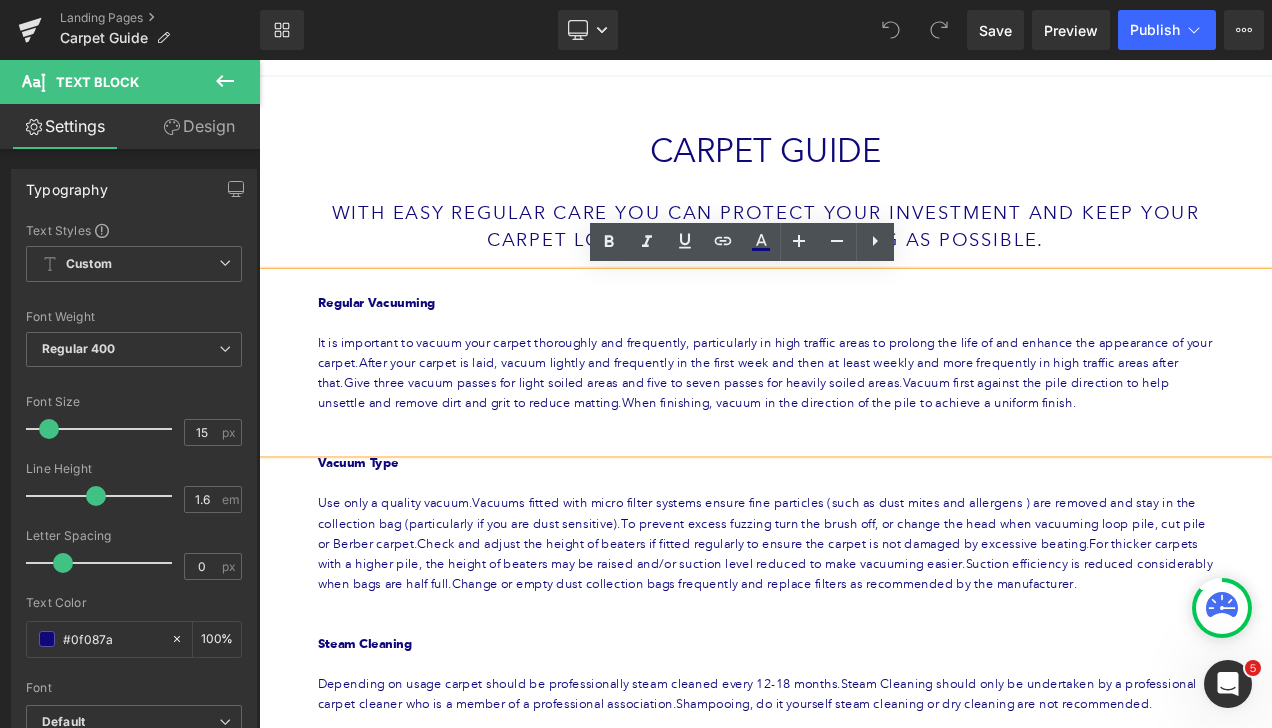 type 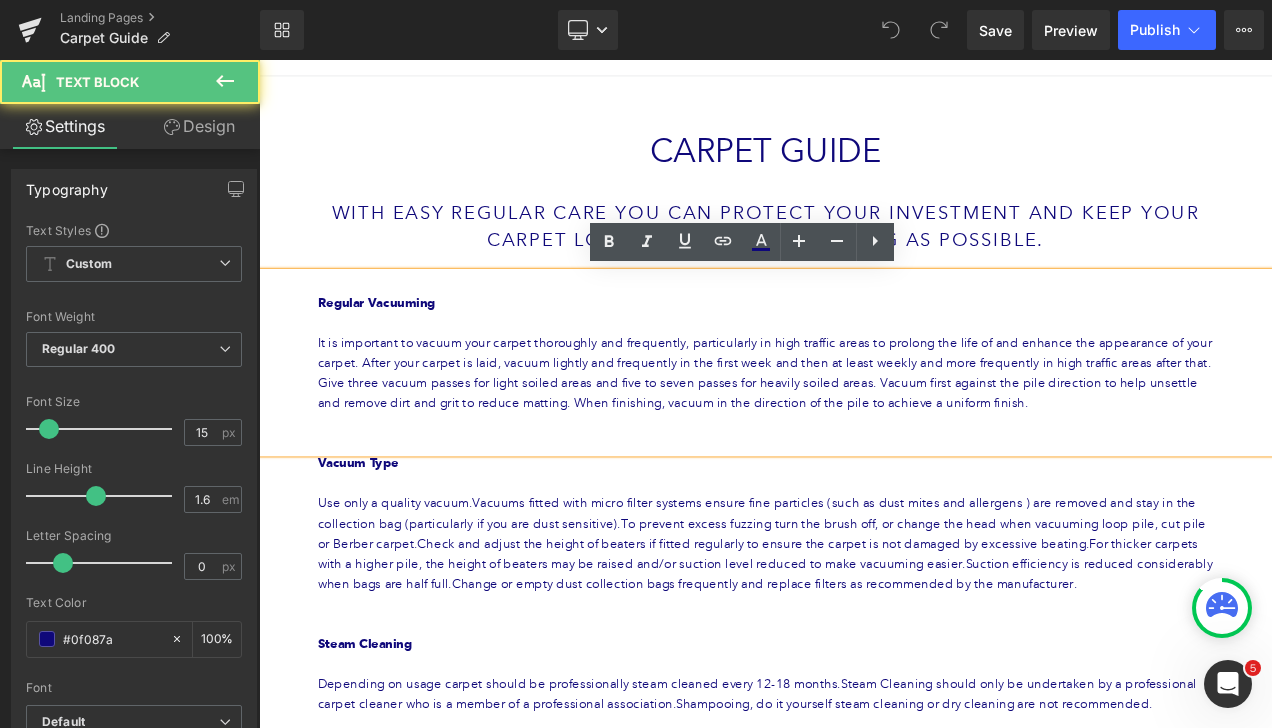 click at bounding box center (864, 517) 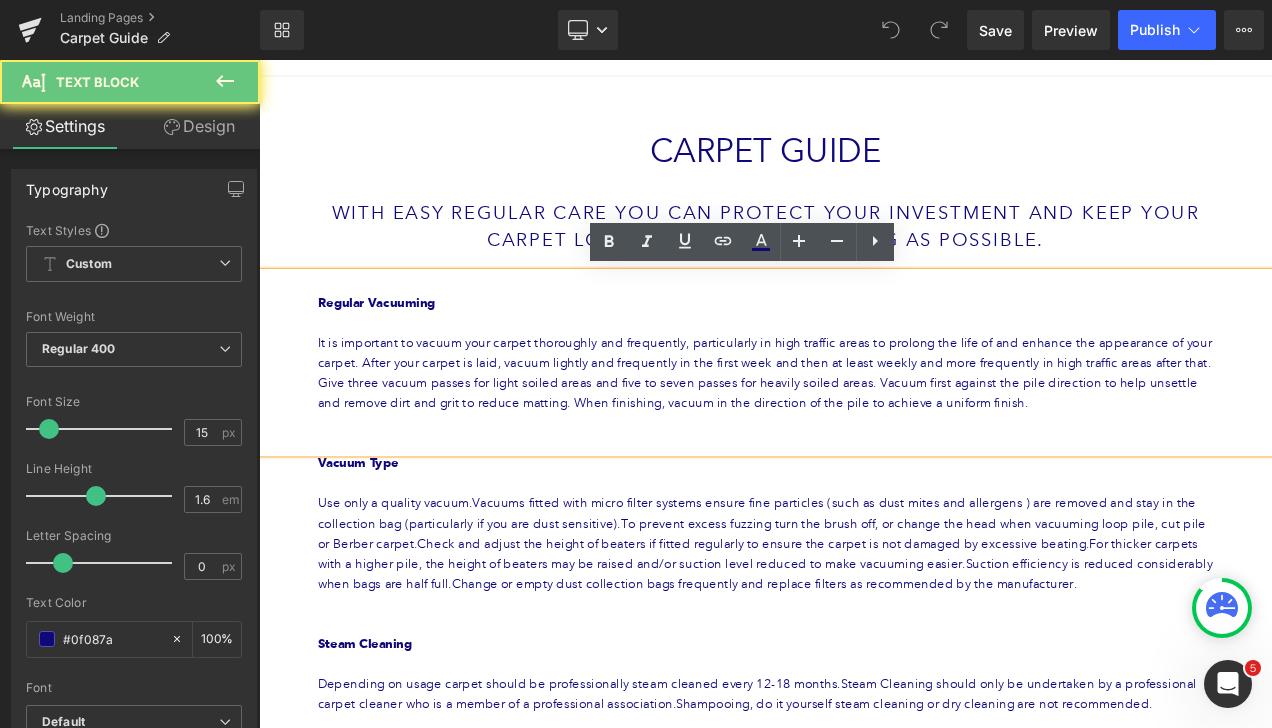 click at bounding box center [864, 517] 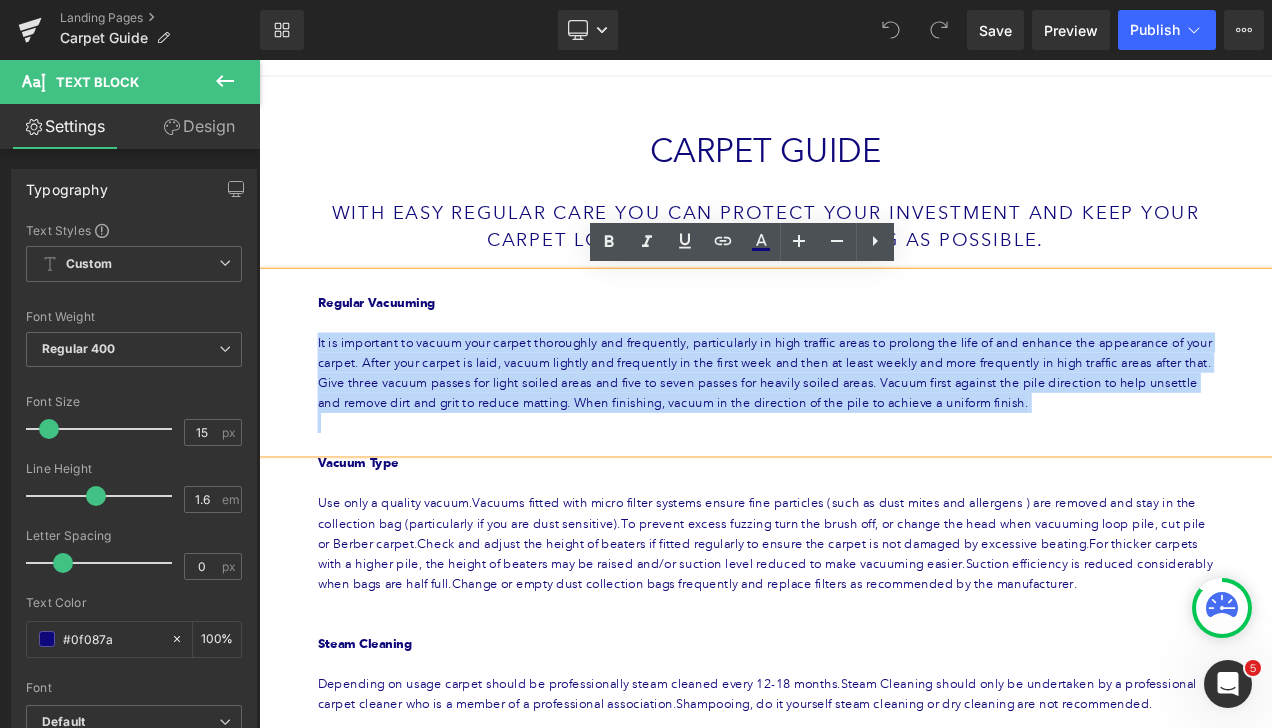 drag, startPoint x: 1316, startPoint y: 482, endPoint x: 262, endPoint y: 395, distance: 1057.5845 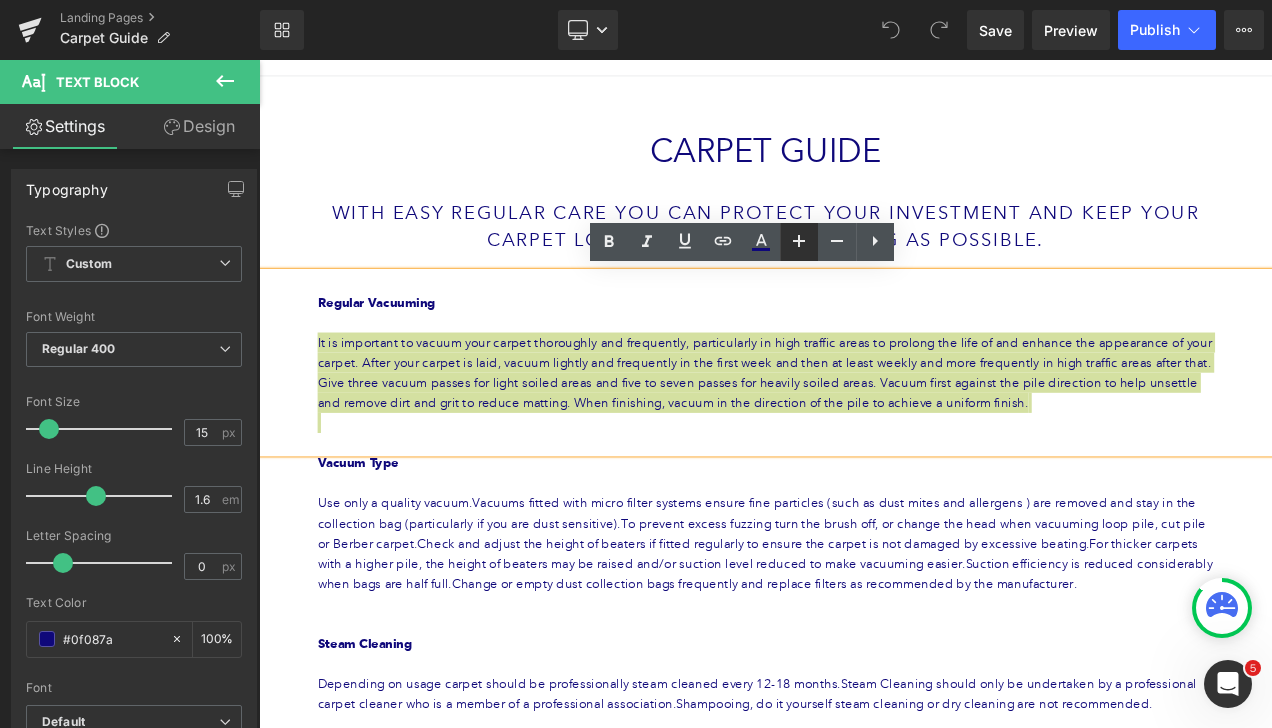 click 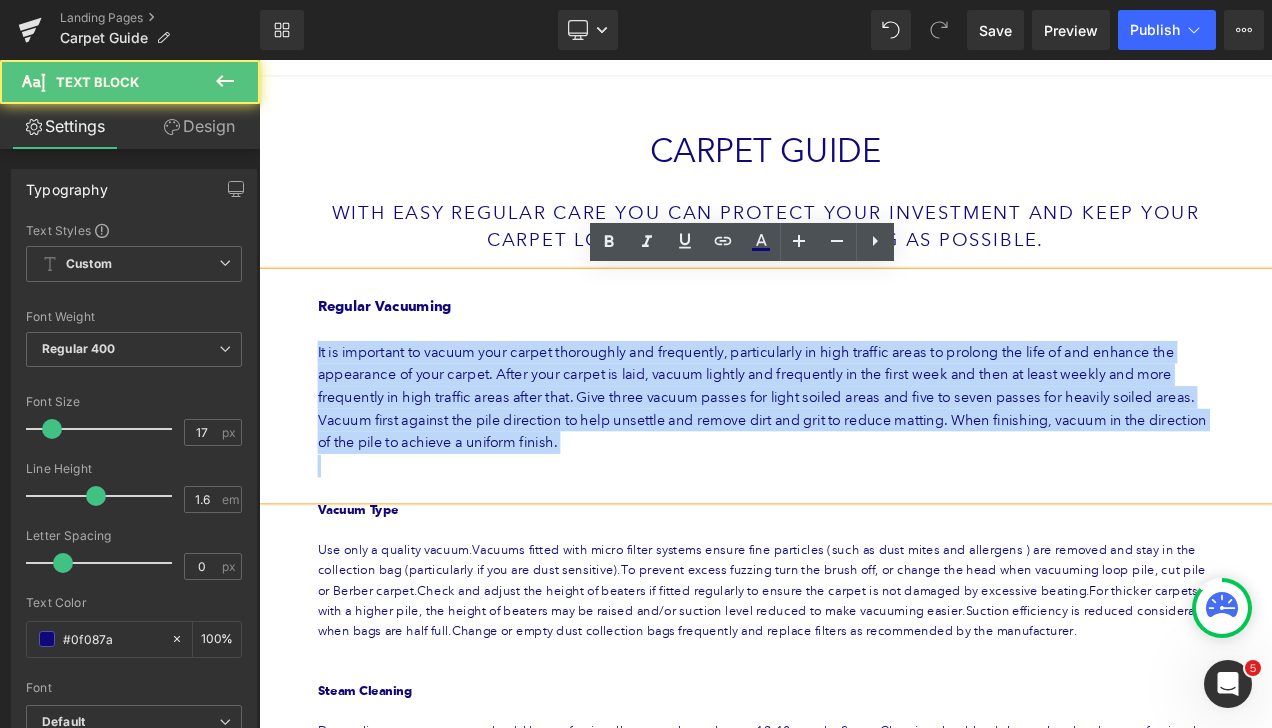 click on "It is important to vacuum your carpet thoroughly and frequently, particularly in high traffic areas to prolong the life of and enhance the appearance of your carpet. After your carpet is laid, vacuum lightly and frequently in the first week and then at least weekly and more frequently in high traffic areas after that. Give three vacuum passes for light soiled areas and five to seven passes for heavily soiled areas. Vacuum first against the pile direction to help unsettle and remove dirt and grit to reduce matting. When finishing, vacuum in the direction of the pile to achieve a uniform finish." at bounding box center (864, 463) 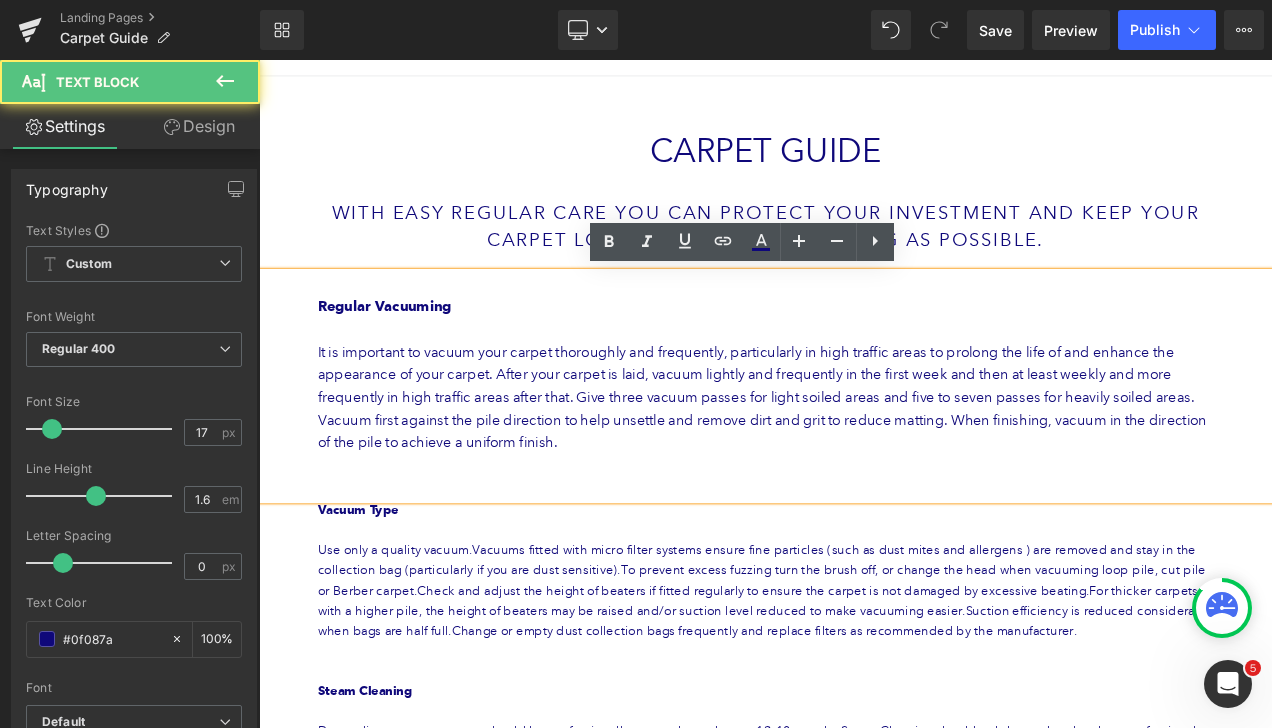 click at bounding box center (864, 571) 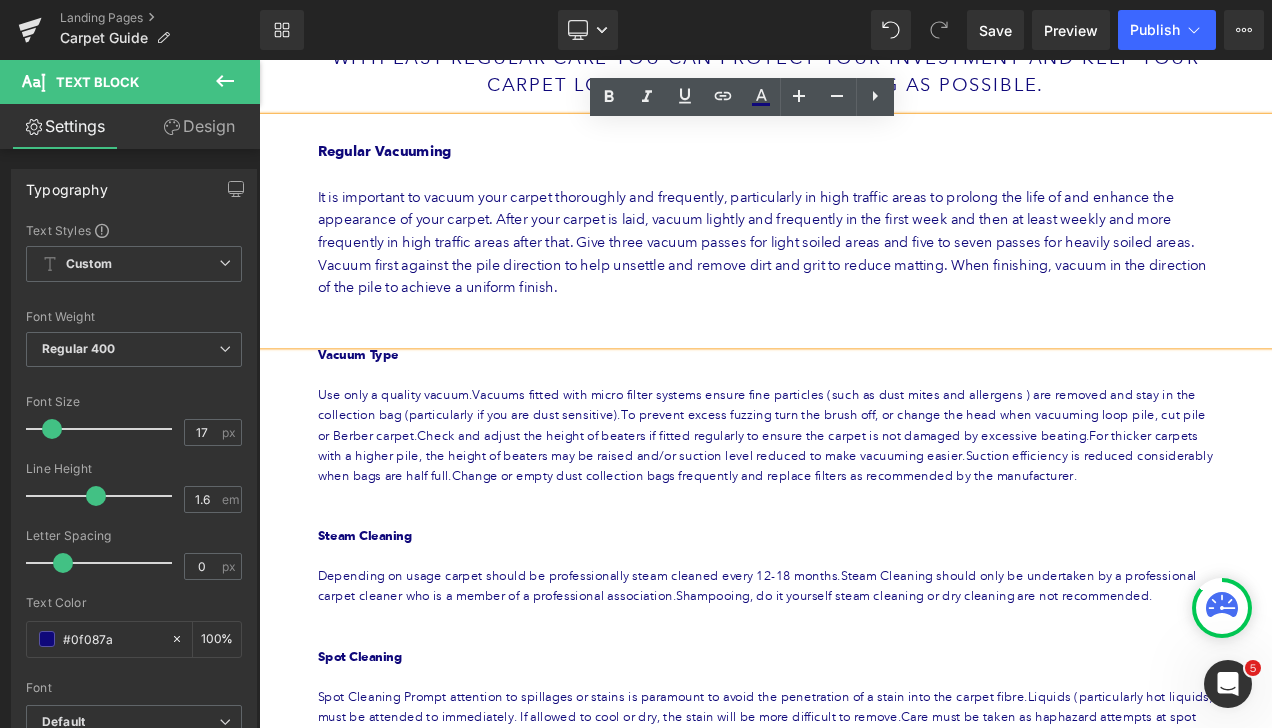 scroll, scrollTop: 300, scrollLeft: 0, axis: vertical 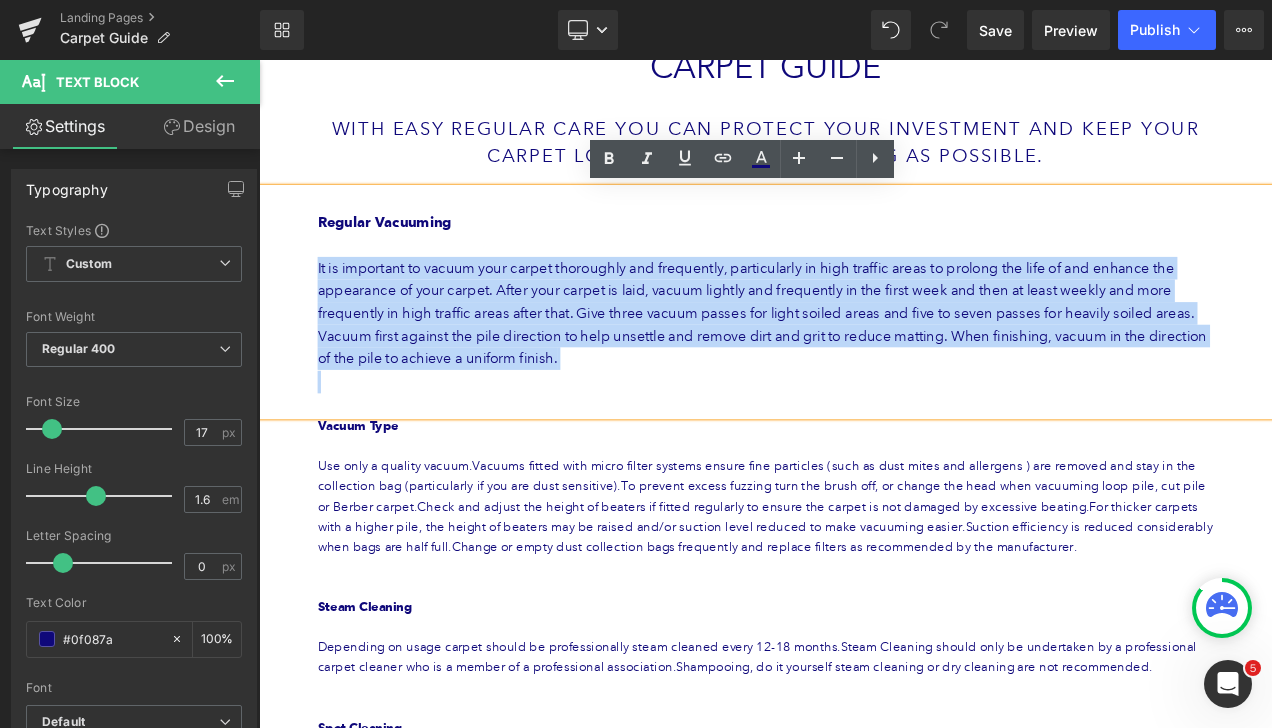 drag, startPoint x: 745, startPoint y: 434, endPoint x: 323, endPoint y: 311, distance: 439.56 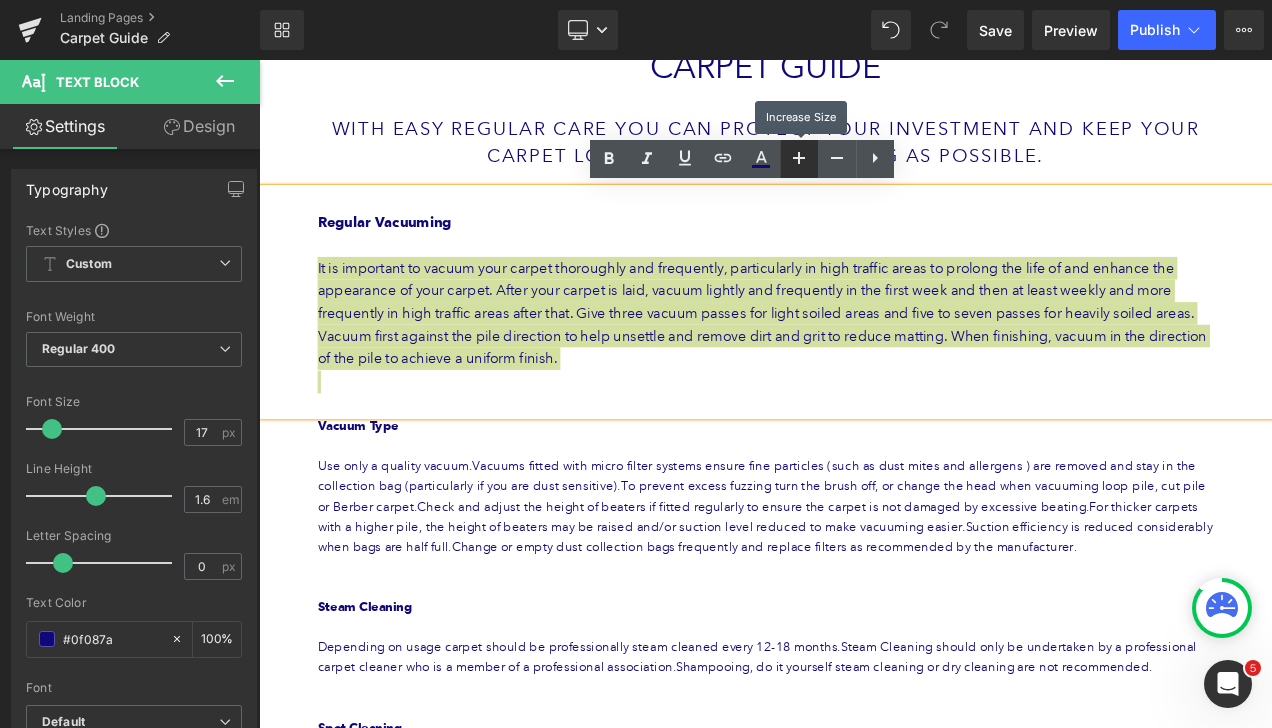 click 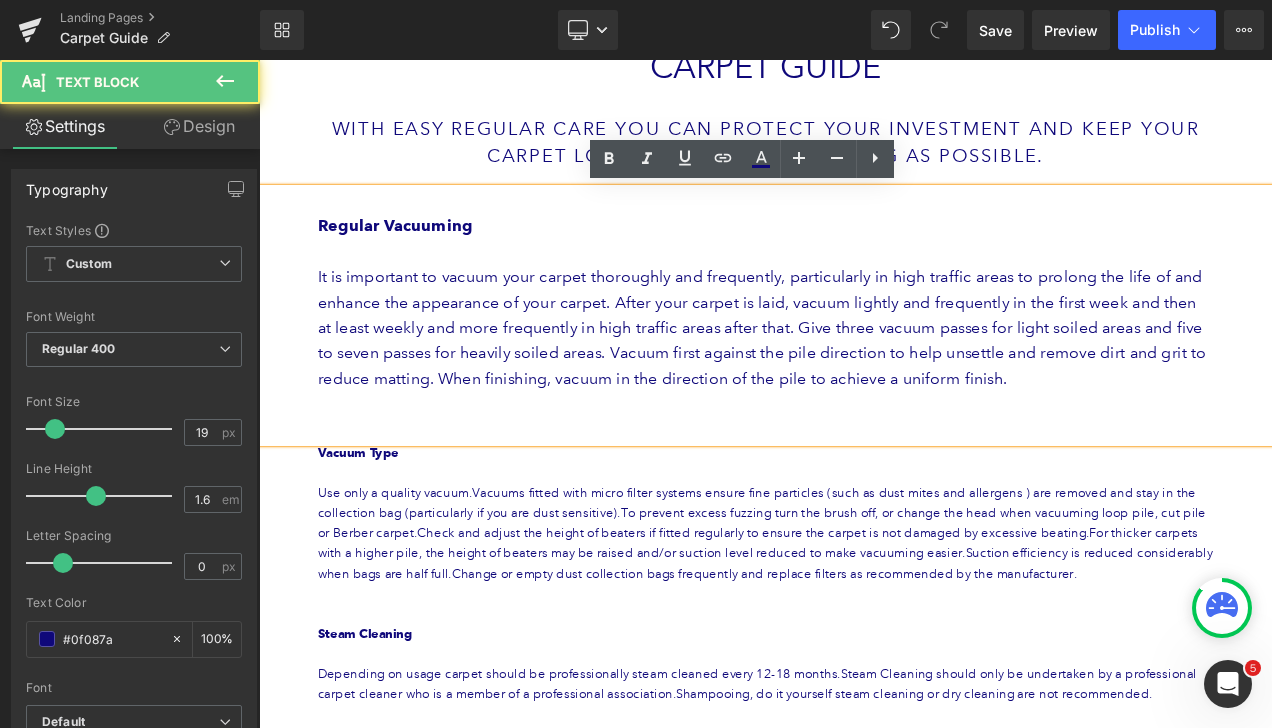 click at bounding box center (864, 502) 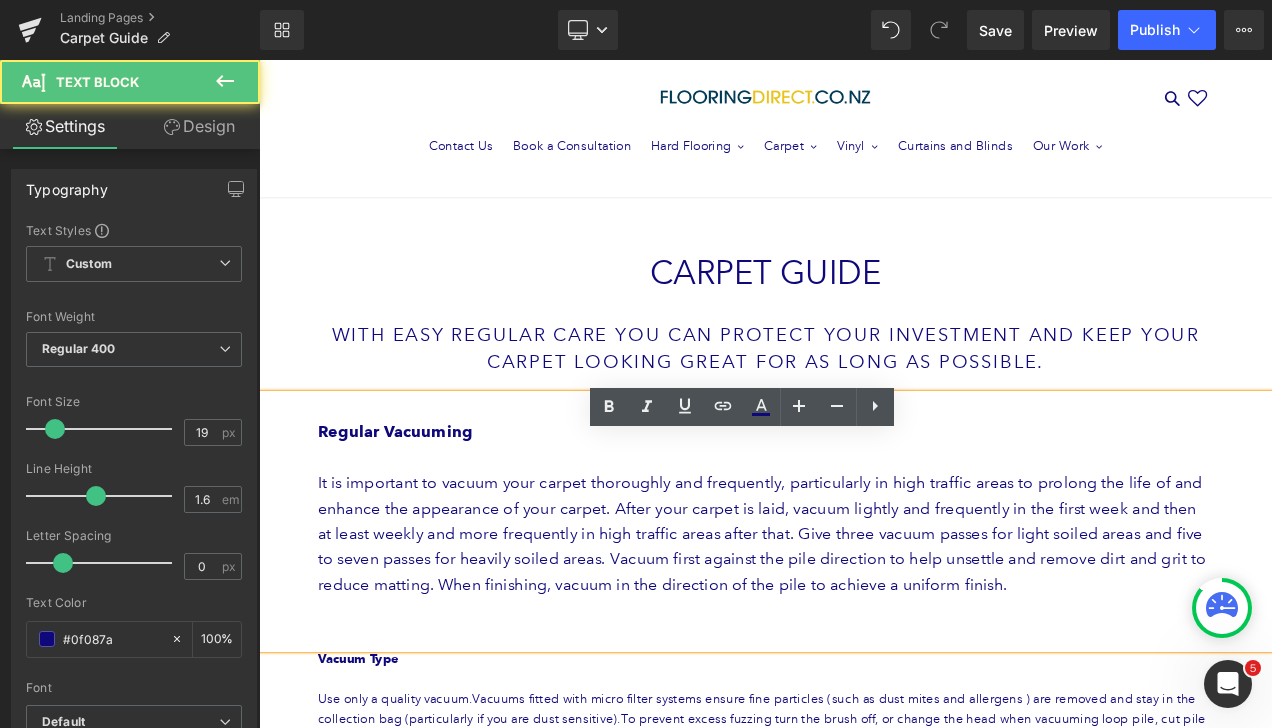 scroll, scrollTop: 0, scrollLeft: 0, axis: both 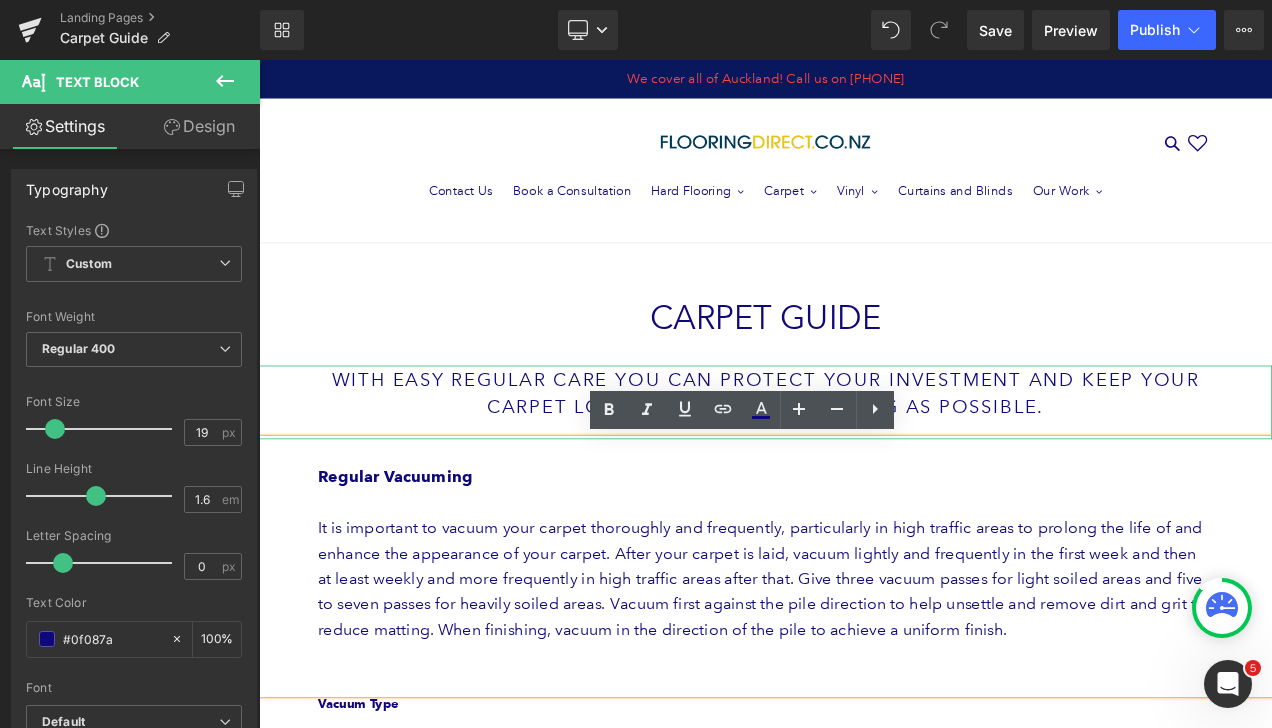 click on "With easy regular care you can protect your investment and keep your carpet looking great for as long as possible." at bounding box center (864, 458) 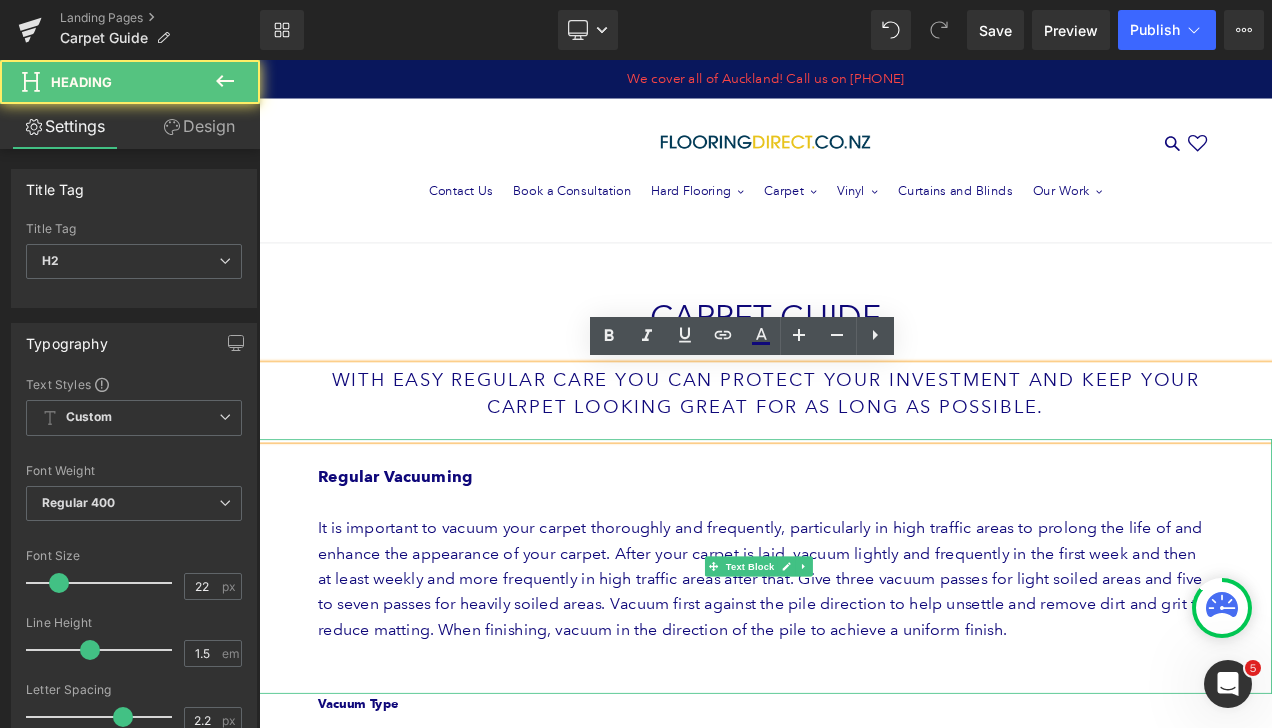 click at bounding box center (864, 589) 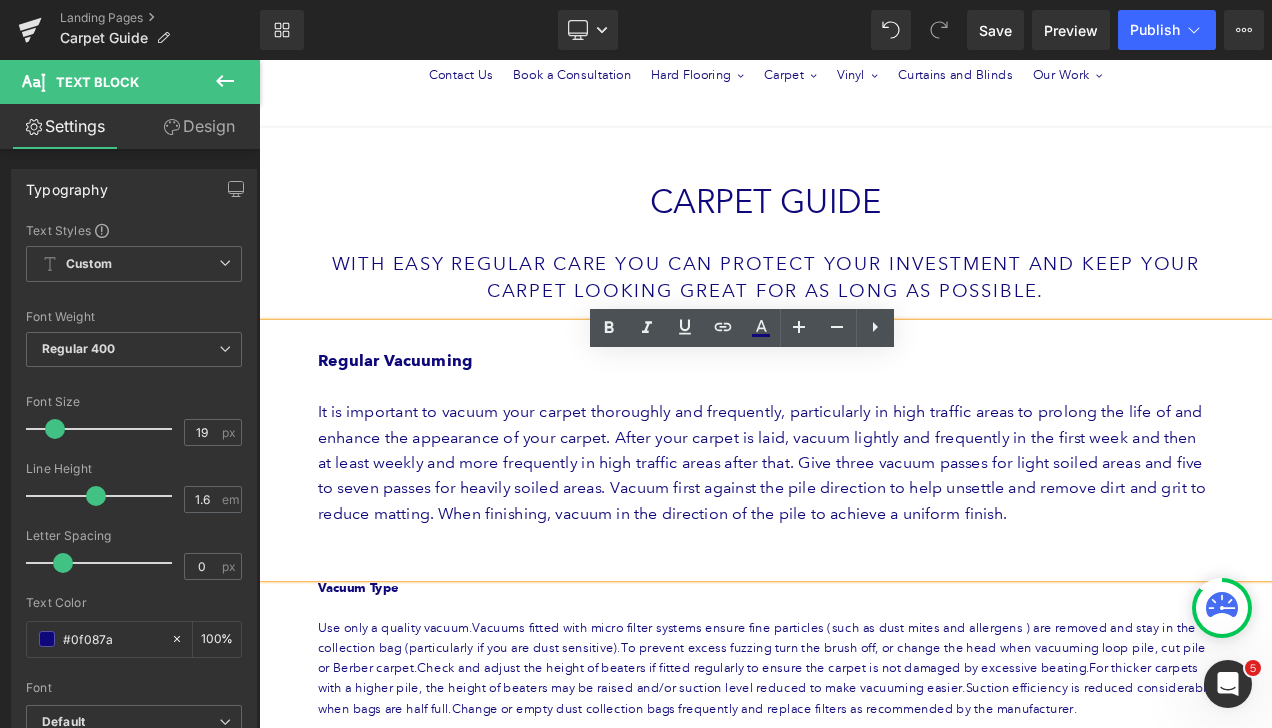 scroll, scrollTop: 200, scrollLeft: 0, axis: vertical 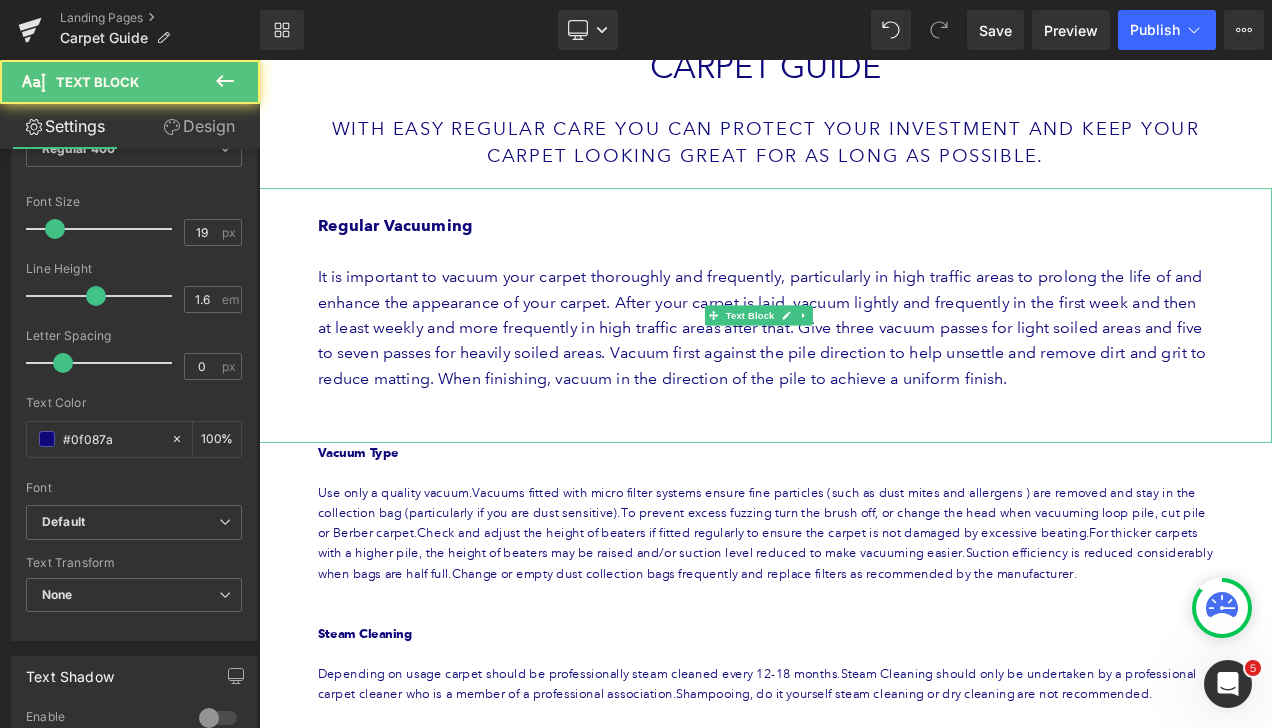 click on "It is important to vacuum your carpet thoroughly and frequently, particularly in high traffic areas to prolong the life of and enhance the appearance of your carpet. After your carpet is laid, vacuum lightly and frequently in the first week and then at least weekly and more frequently in high traffic areas after that. Give three vacuum passes for light soiled areas and five to seven passes for heavily soiled areas. Vacuum first against the pile direction to help unsettle and remove dirt and grit to reduce matting. When finishing, vacuum in the direction of the pile to achieve a uniform finish." at bounding box center (864, 380) 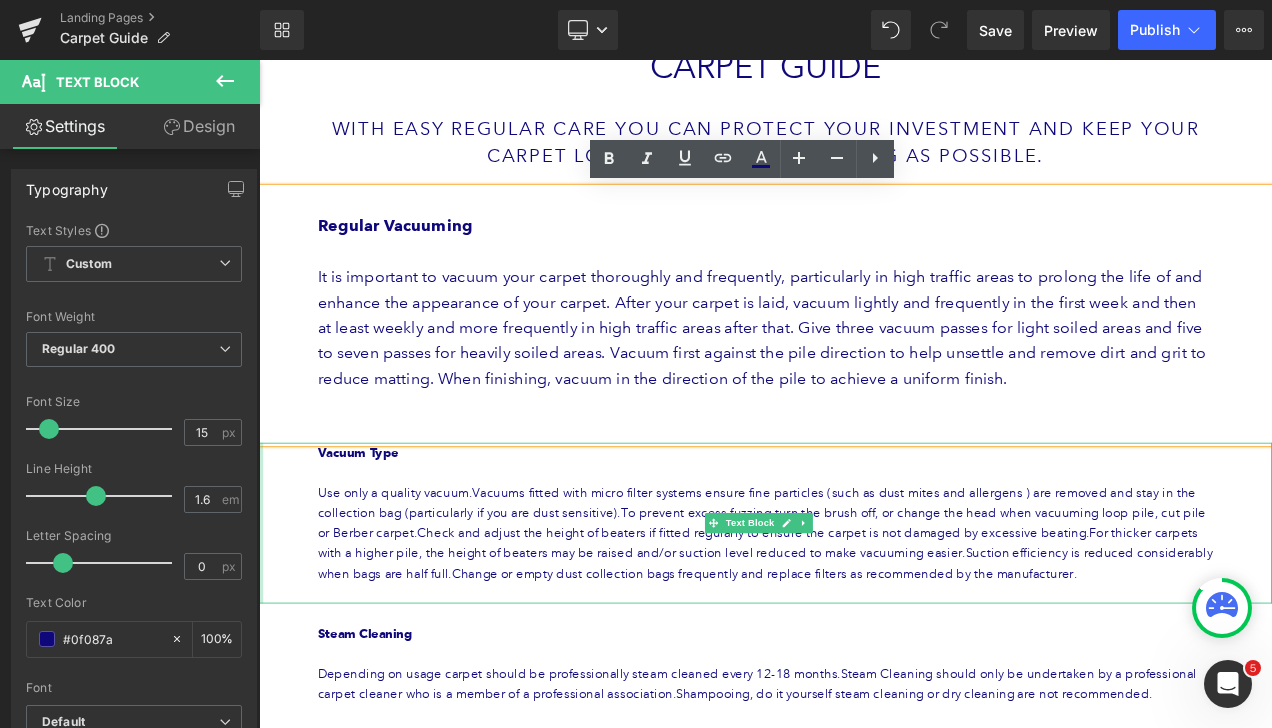 drag, startPoint x: 1209, startPoint y: 675, endPoint x: 261, endPoint y: 534, distance: 958.4284 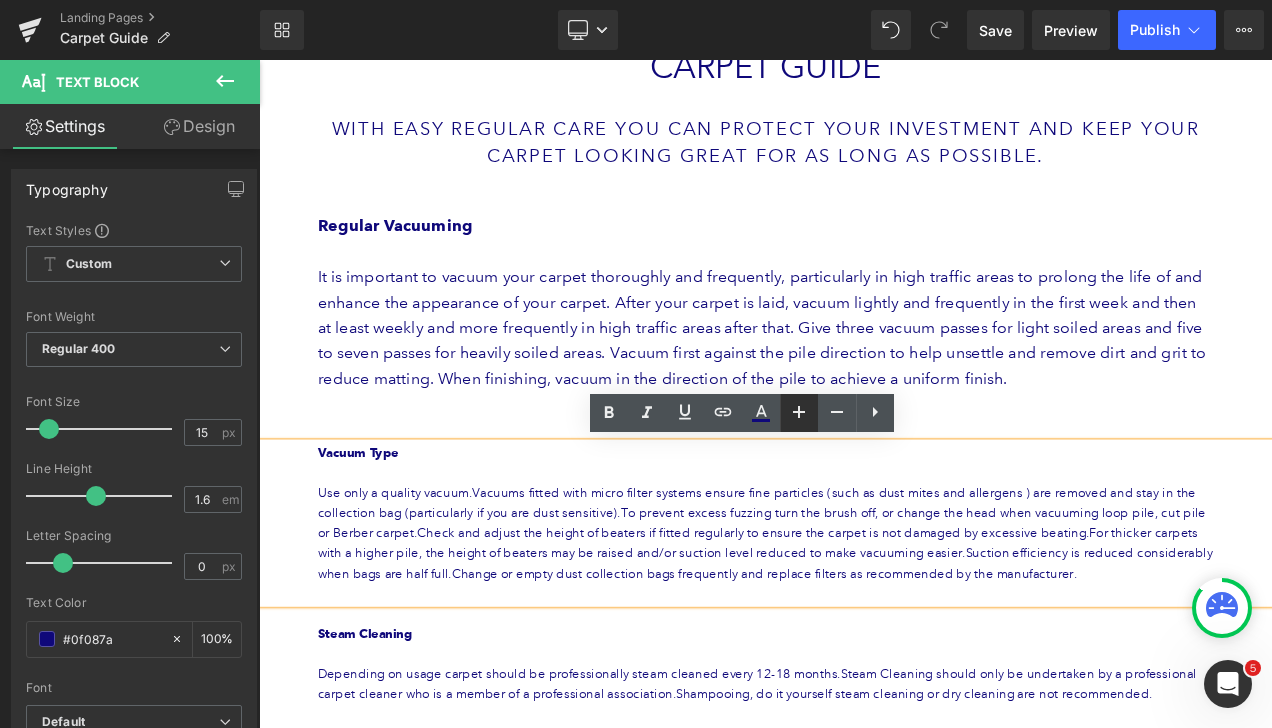 click 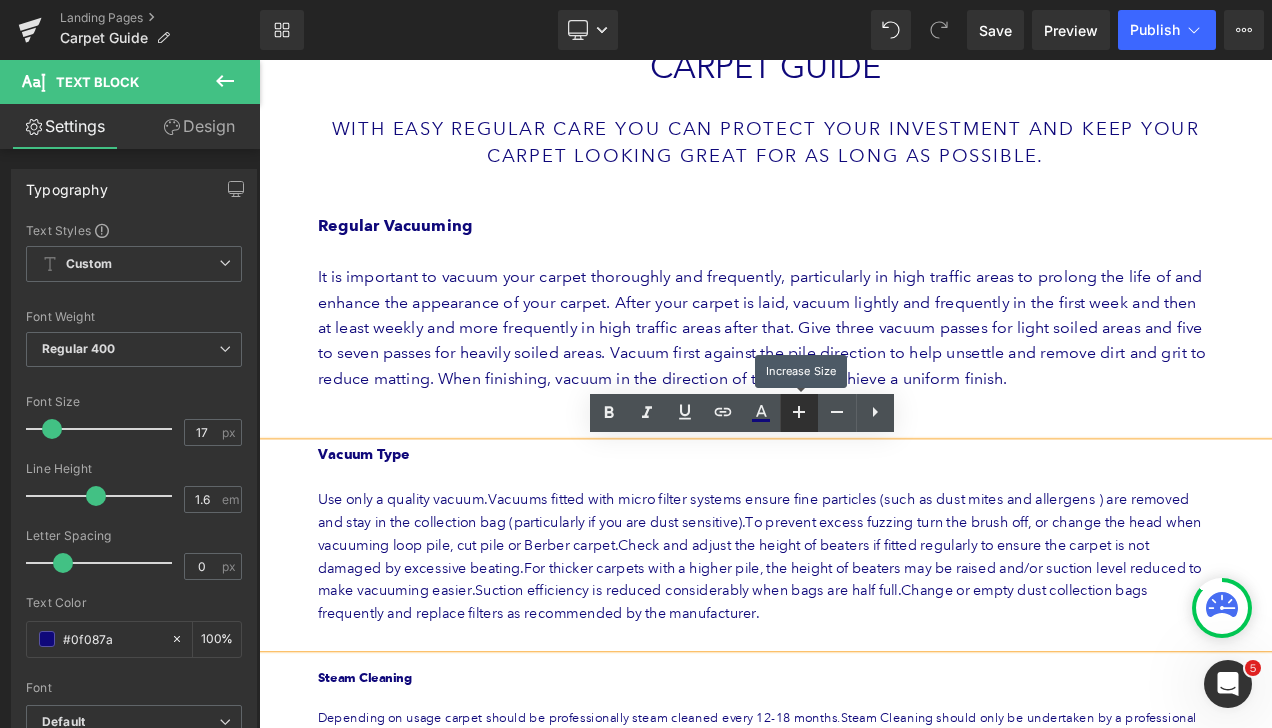 click 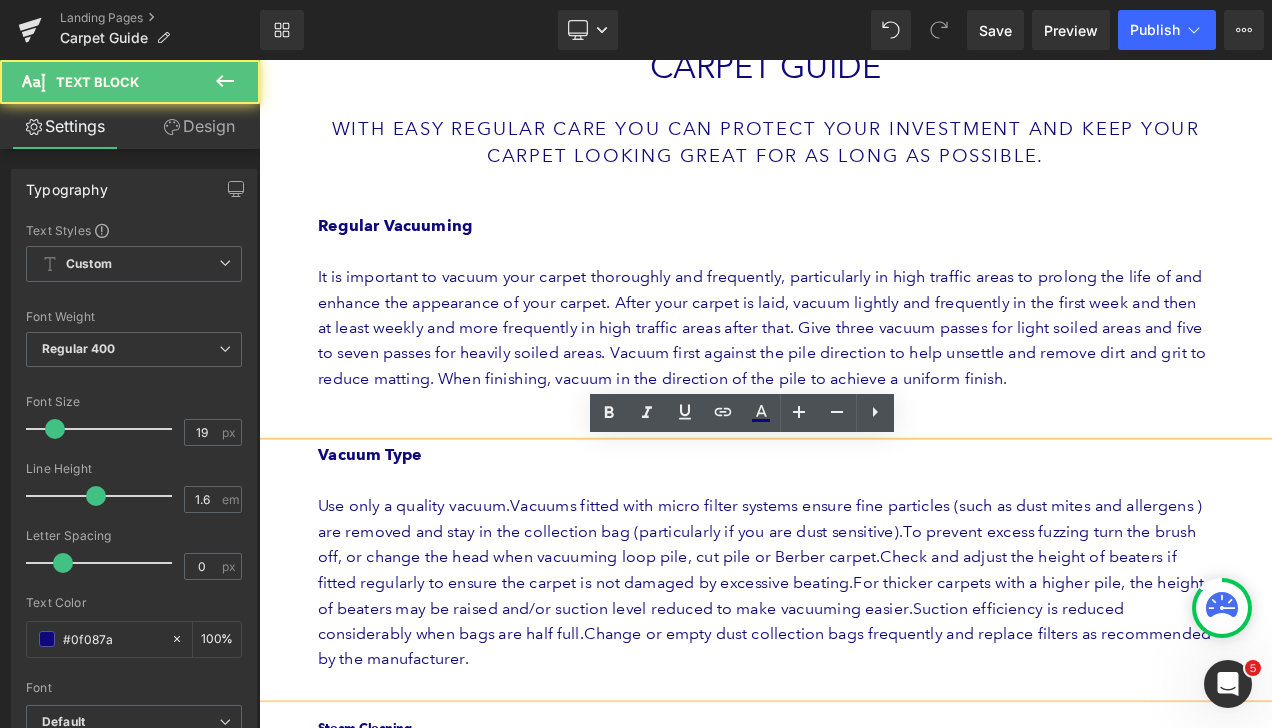 click on "Use only a quality vacuum.Vacuums fitted with micro filter systems ensure fine particles (such as dust mites and allergens ) are removed and stay in the collection bag (particularly if you are dust sensitive).To prevent excess fuzzing turn the brush off, or change the head when vacuuming loop pile, cut pile or Berber carpet.Check and adjust the height of beaters if fitted regularly to ensure the carpet is not damaged by excessive beating.For thicker carpets with a higher pile, the height of beaters may be raised and/or suction level reduced to make vacuuming easier.Suction efficiency is reduced considerably when bags are half full.Change or empty dust collection bags frequently and replace filters as recommended by the manufacturer." at bounding box center (864, 684) 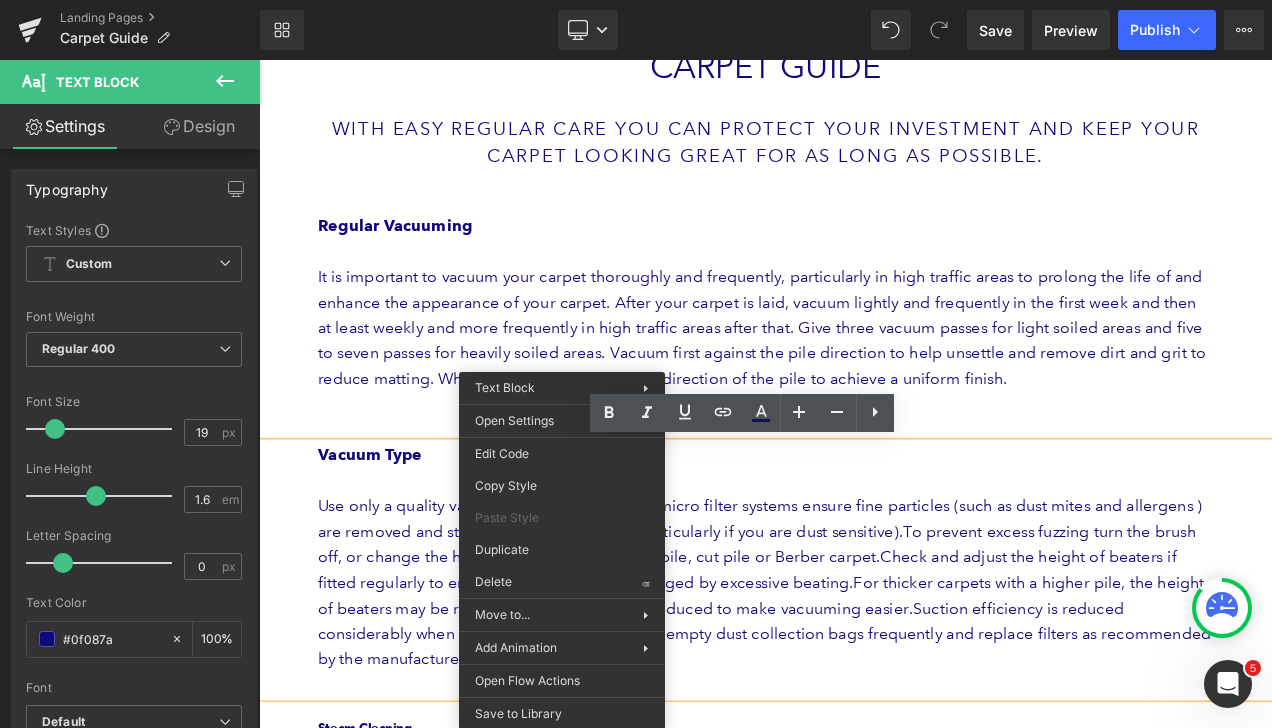 click at bounding box center (864, 562) 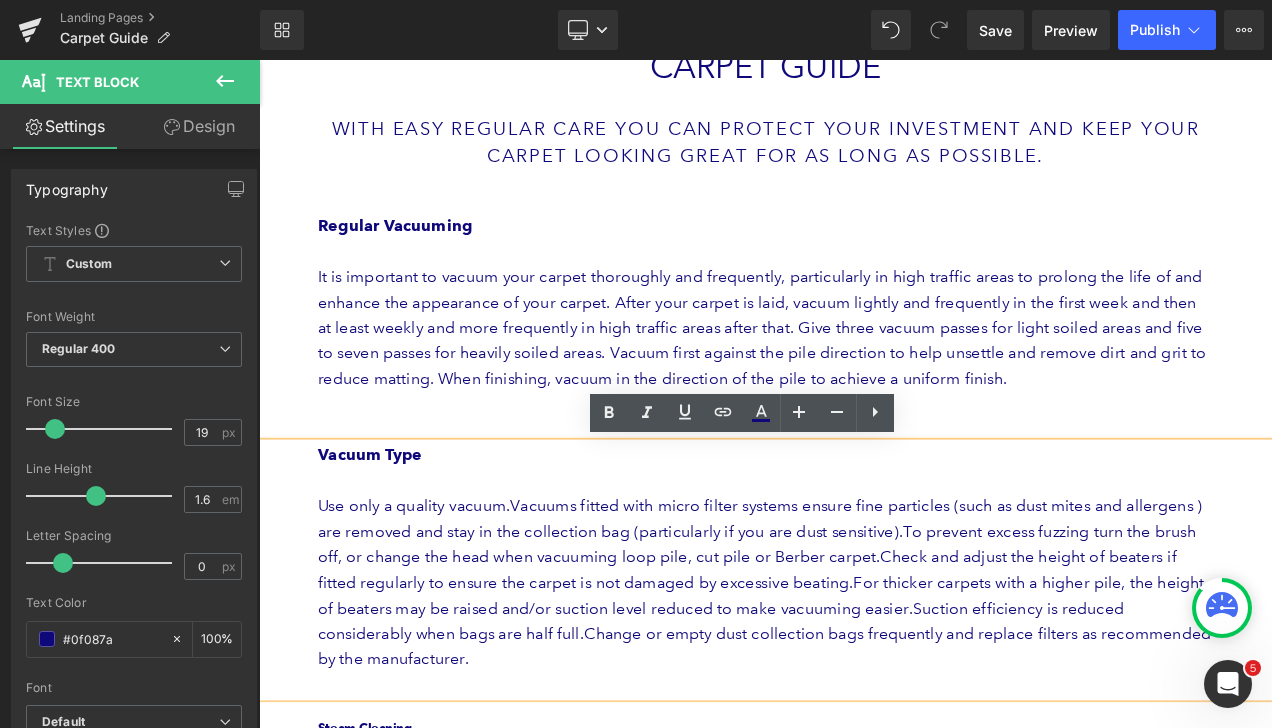 type 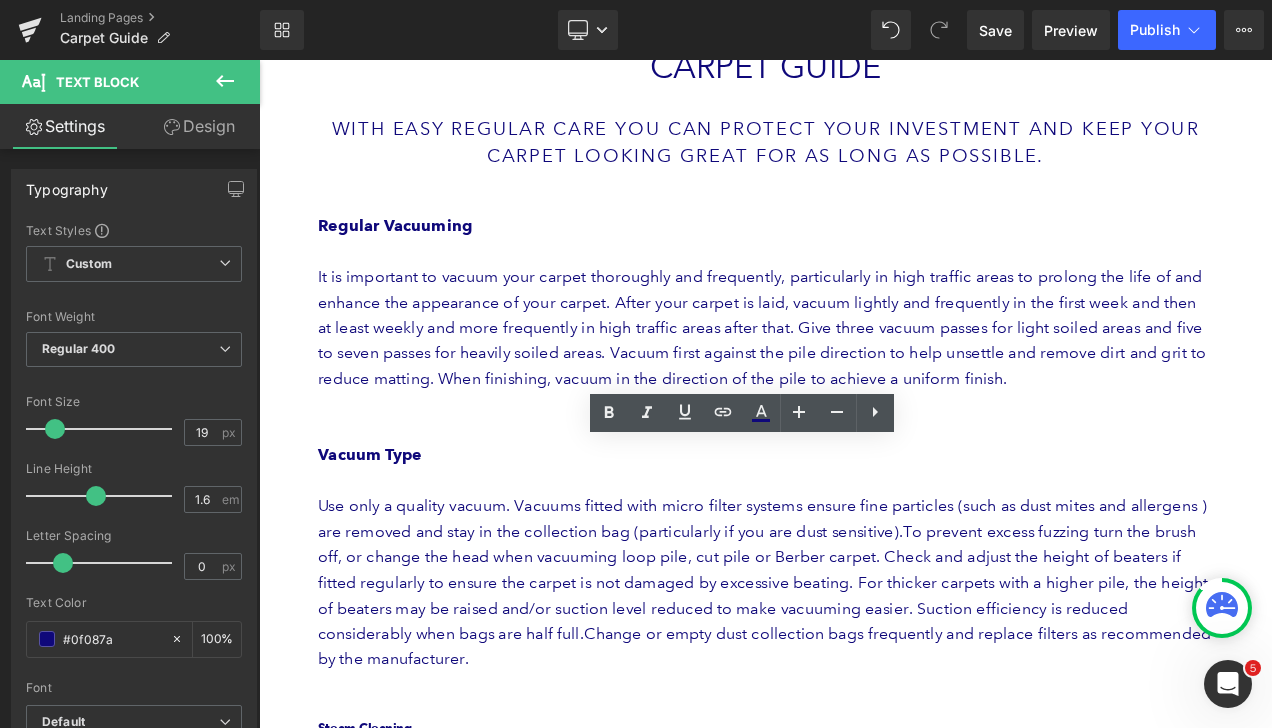 click on "Rendering Content" at bounding box center (636, 649) 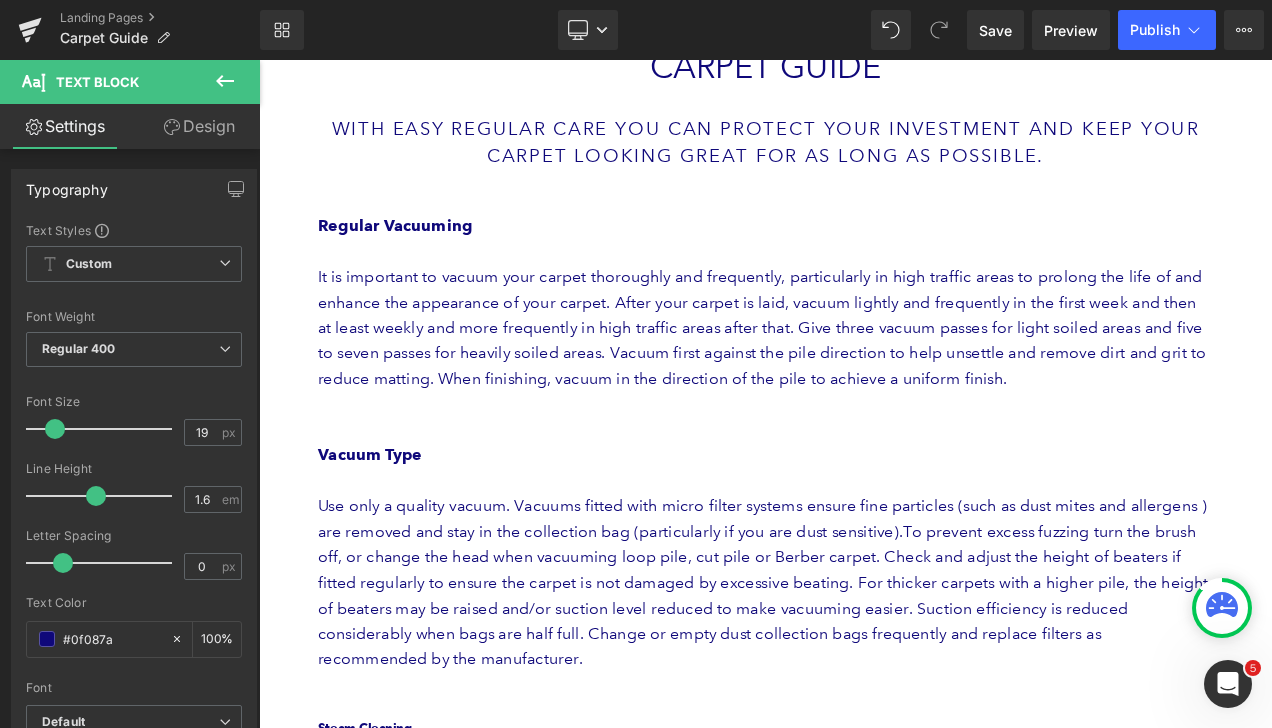 click on "Rendering Content" at bounding box center [636, 649] 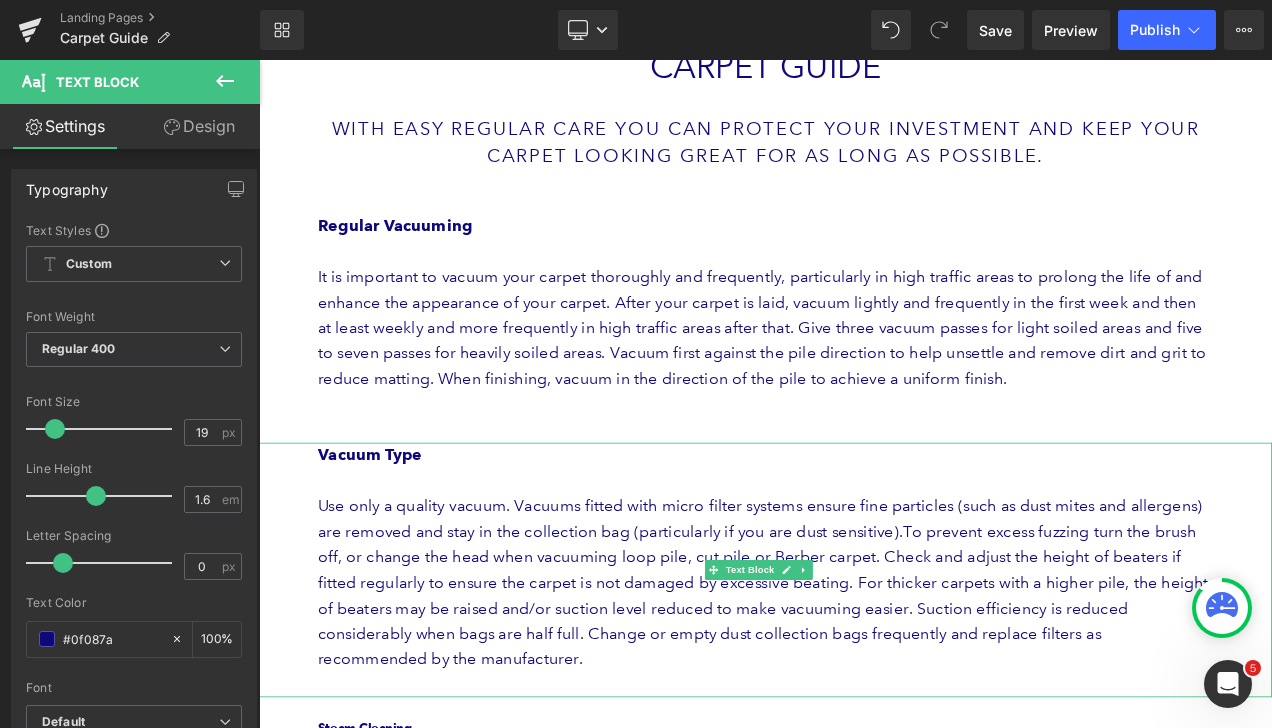 click at bounding box center [864, 806] 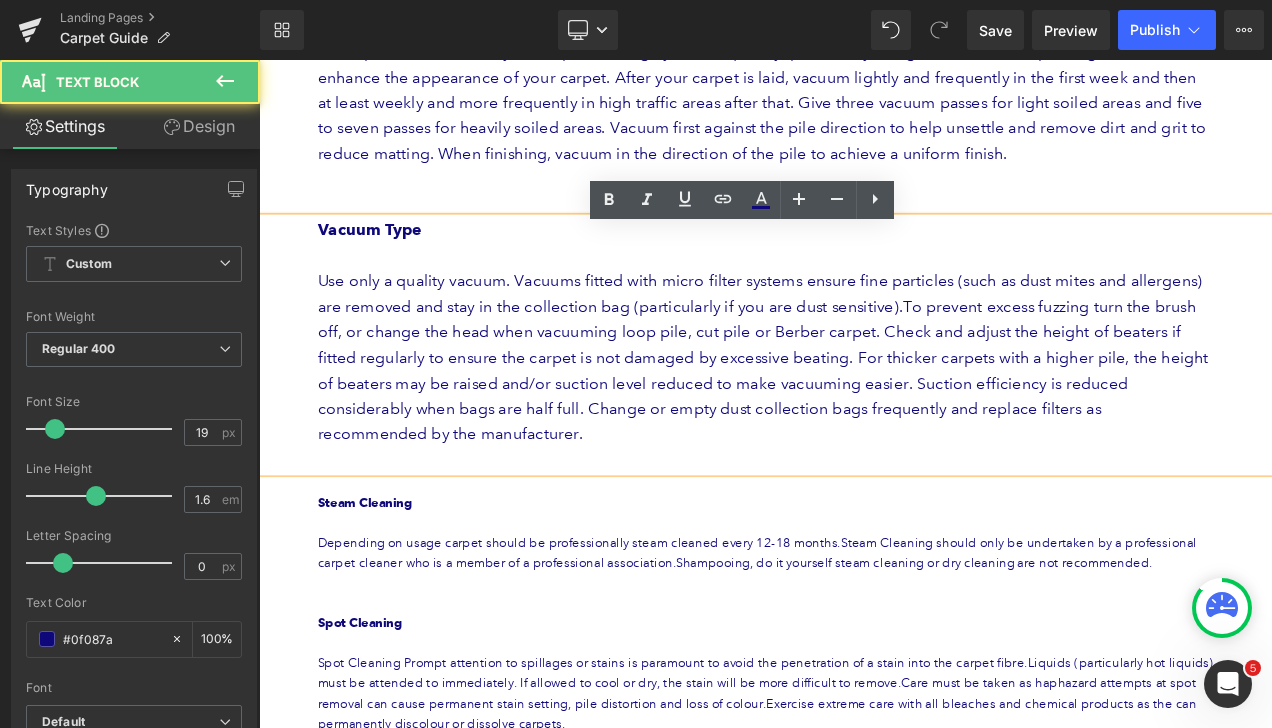 scroll, scrollTop: 600, scrollLeft: 0, axis: vertical 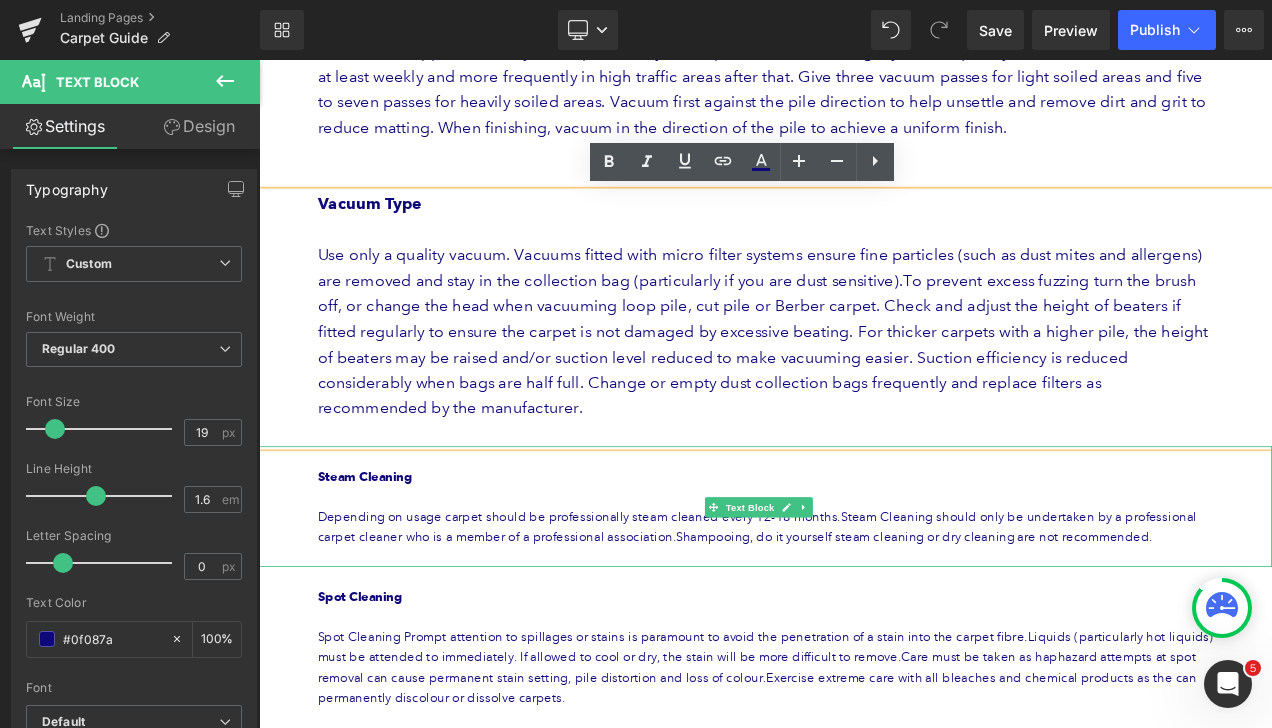 click on "Depending on usage carpet should be professionally steam cleaned every 12-18 months.Steam Cleaning should only be undertaken by a professional carpet cleaner who is a member of a professional association.Shampooing, do it yourself steam cleaning or dry cleaning are not recommended." at bounding box center [864, 617] 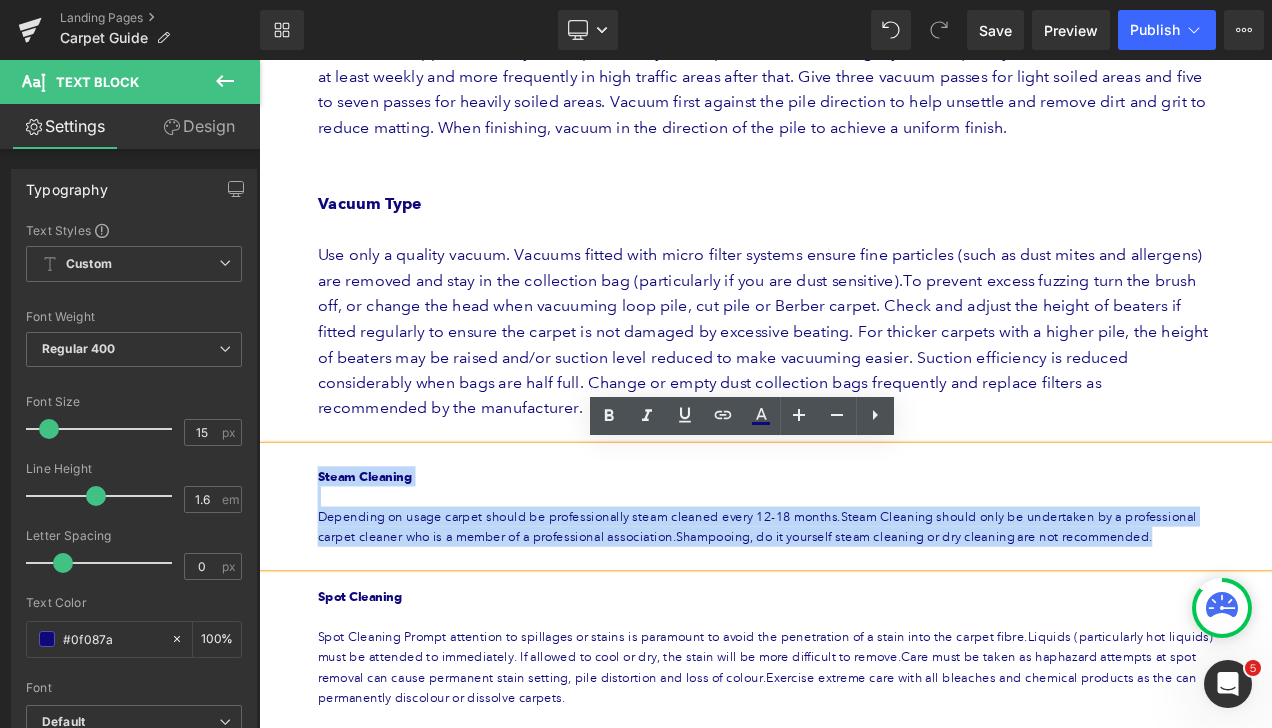 drag, startPoint x: 1309, startPoint y: 634, endPoint x: 315, endPoint y: 548, distance: 997.7134 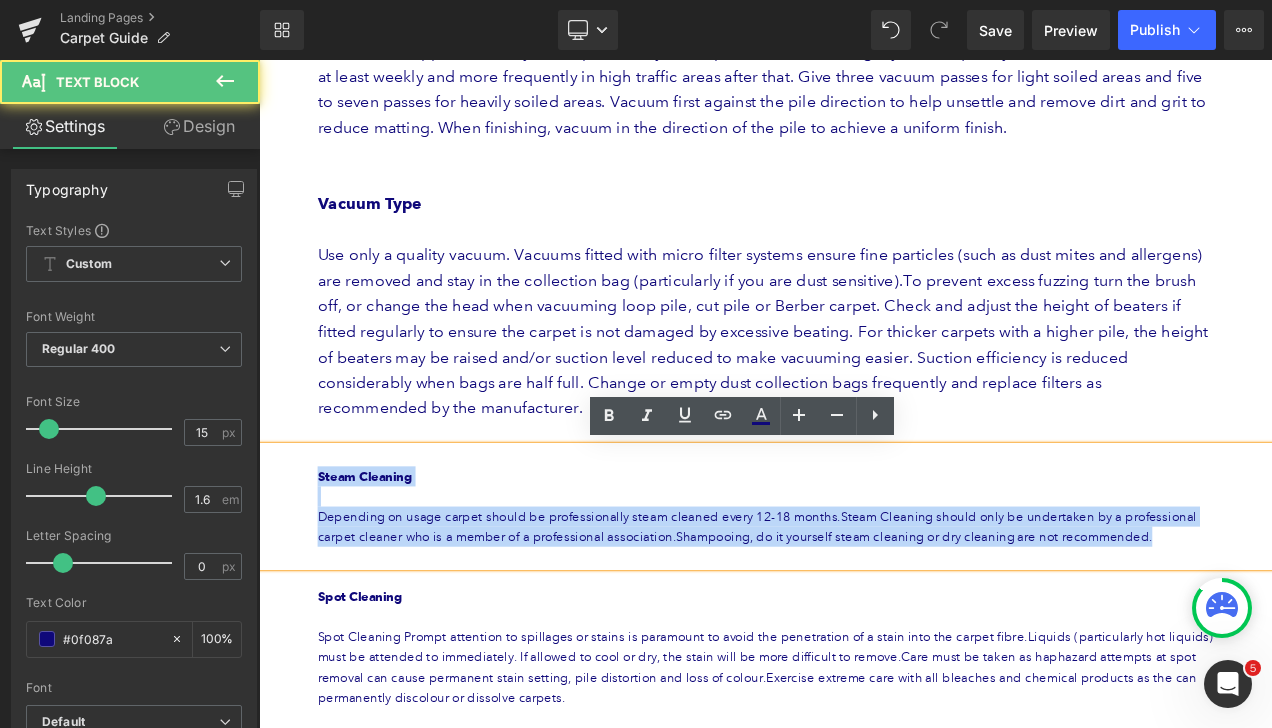 click on "Depending on usage carpet should be professionally steam cleaned every 12-18 months.Steam Cleaning should only be undertaken by a professional carpet cleaner who is a member of a professional association.Shampooing, do it yourself steam cleaning or dry cleaning are not recommended." at bounding box center (864, 617) 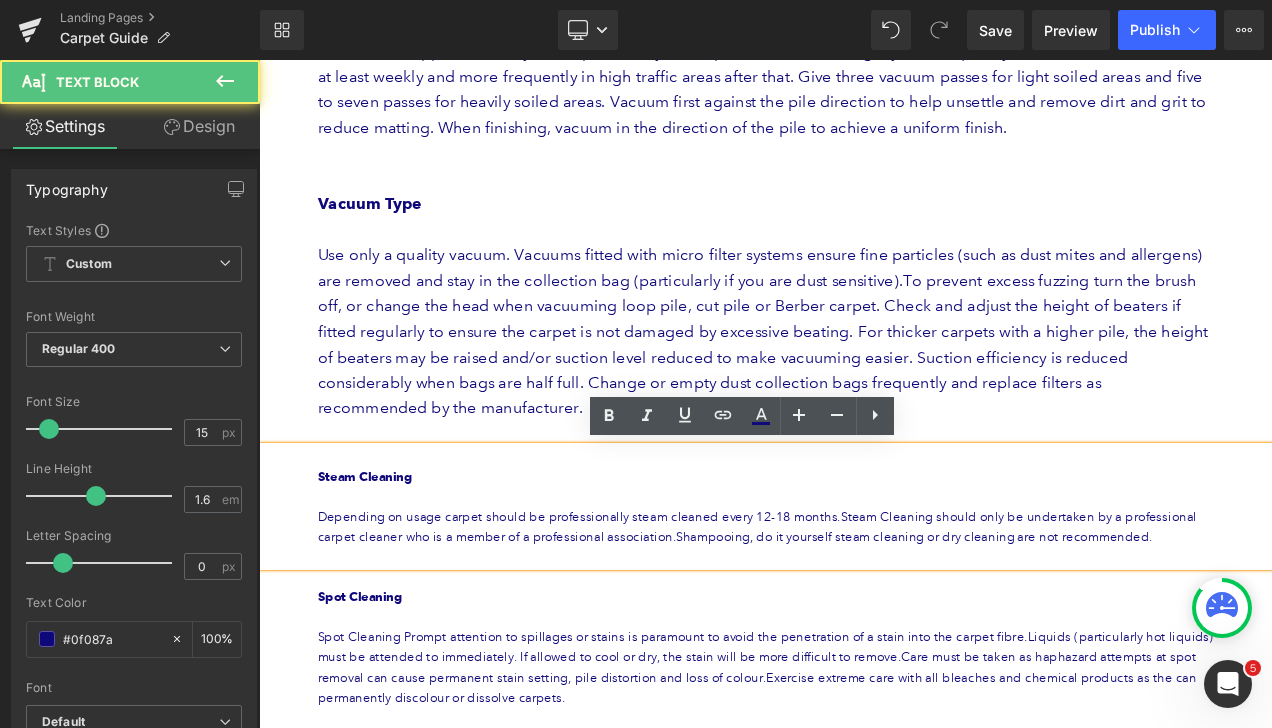 type 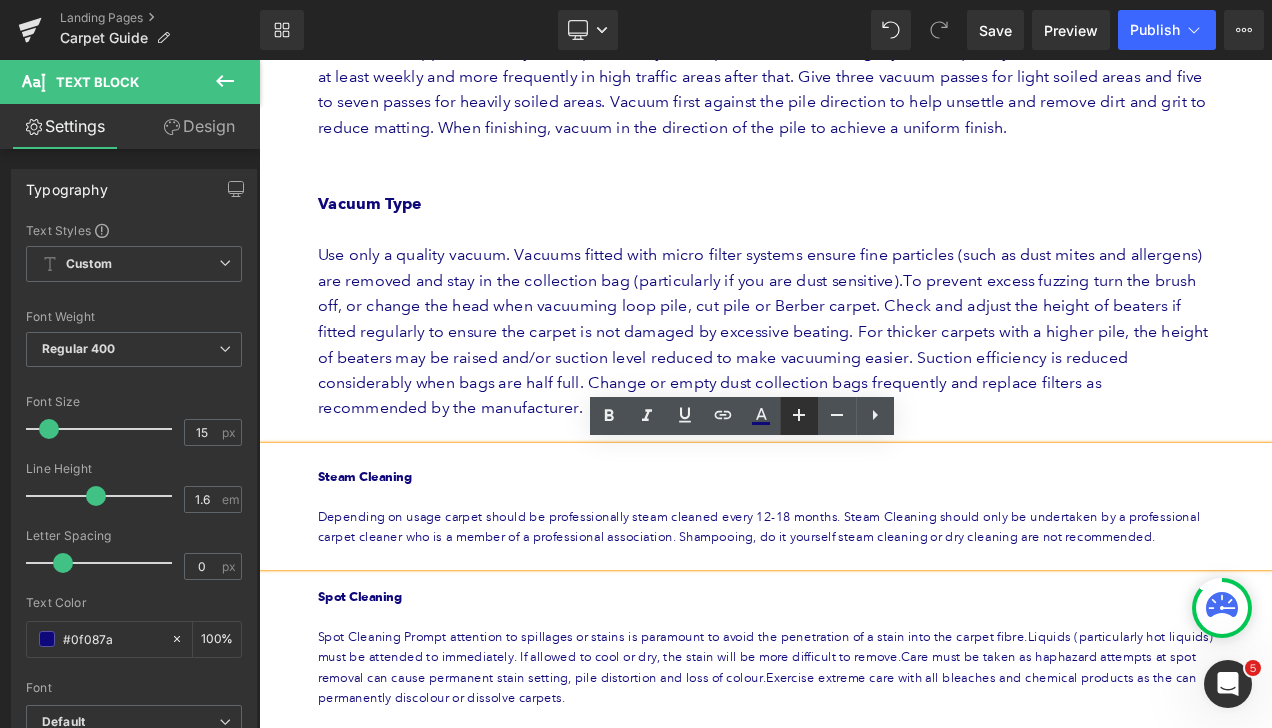 click 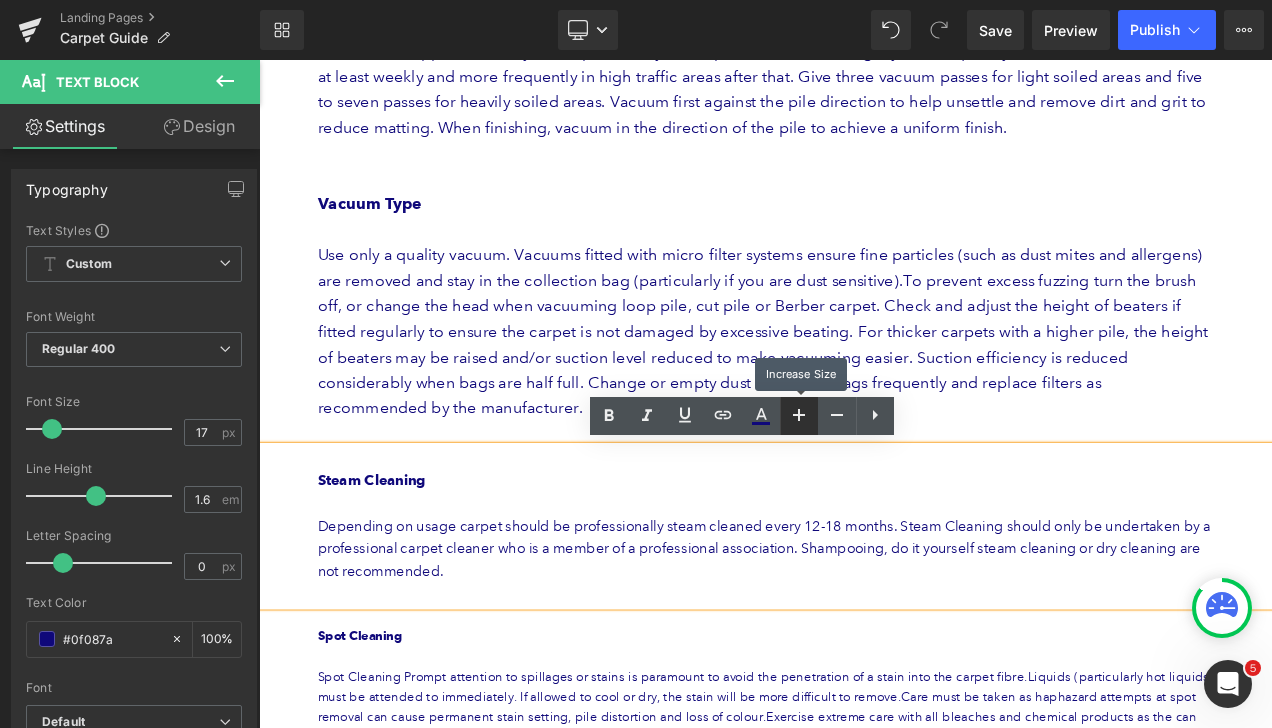 click 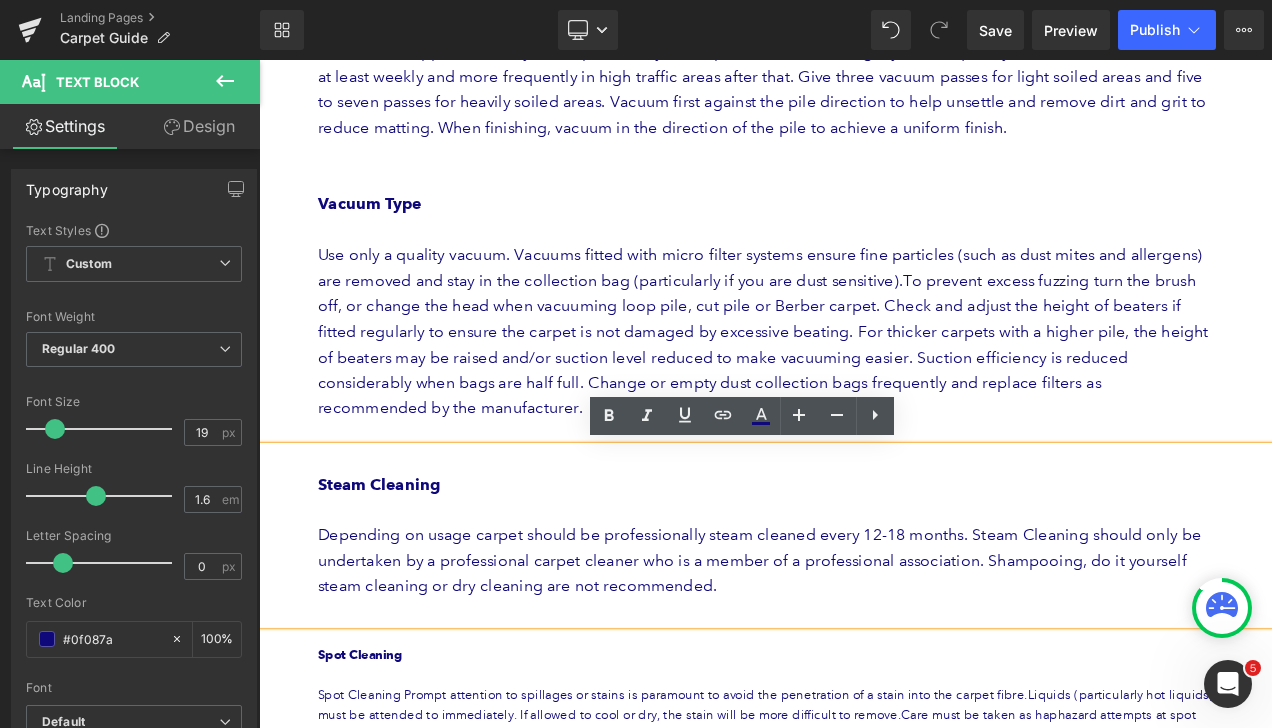 click at bounding box center [864, 719] 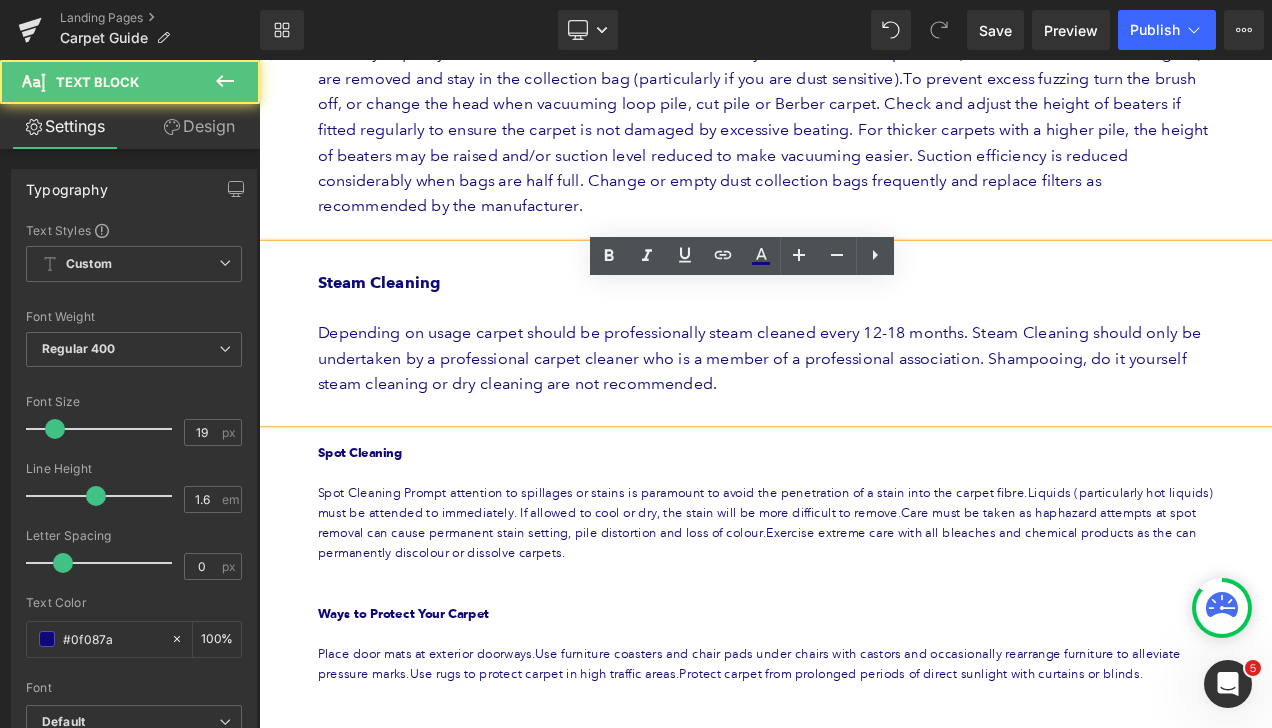 scroll, scrollTop: 900, scrollLeft: 0, axis: vertical 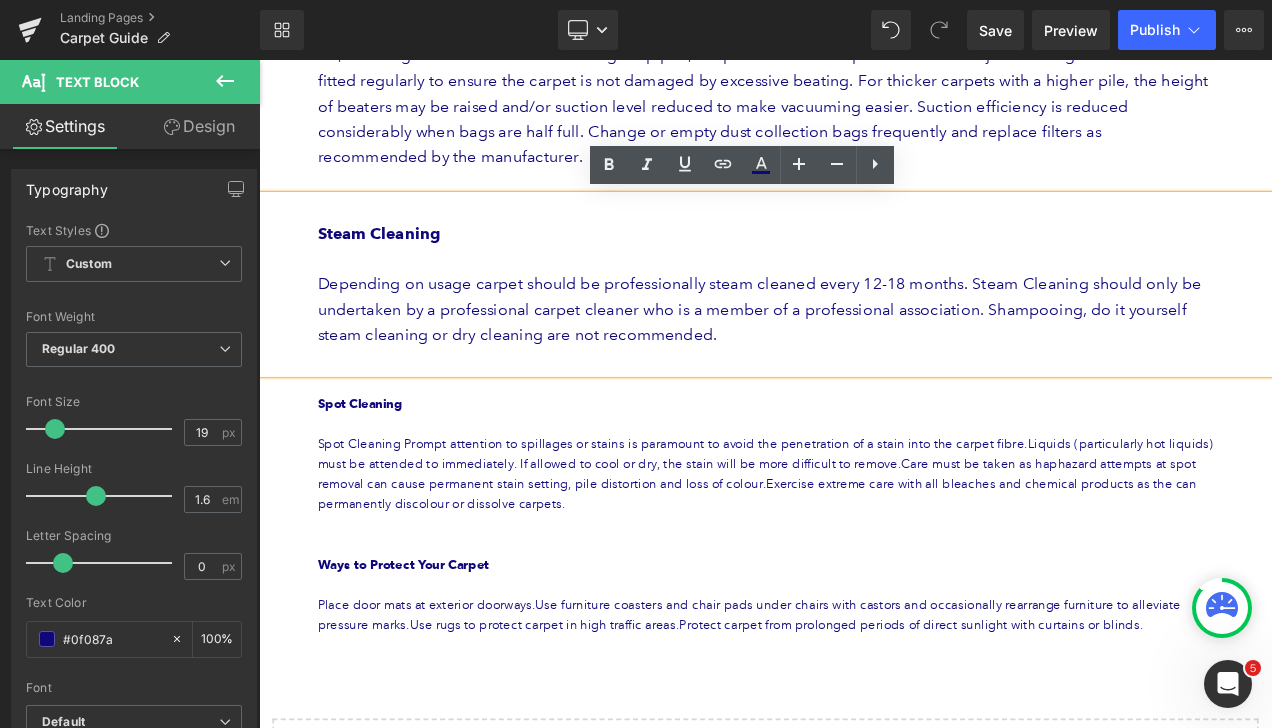 click on "Prompt attention to spillages or stains is paramount to avoid the penetration of a stain into the carpet fibre.Liquids (particularly hot liquids) must be attended to immediately. If allowed to cool or dry, the stain will be more difficult to remove.Care must be taken as haphazard attempts at spot removal can cause permanent stain setting, pile distortion and loss of colour.Exercise extreme care with all bleaches and chemical products as the can permanently discolour or dissolve carpets." at bounding box center [864, 554] 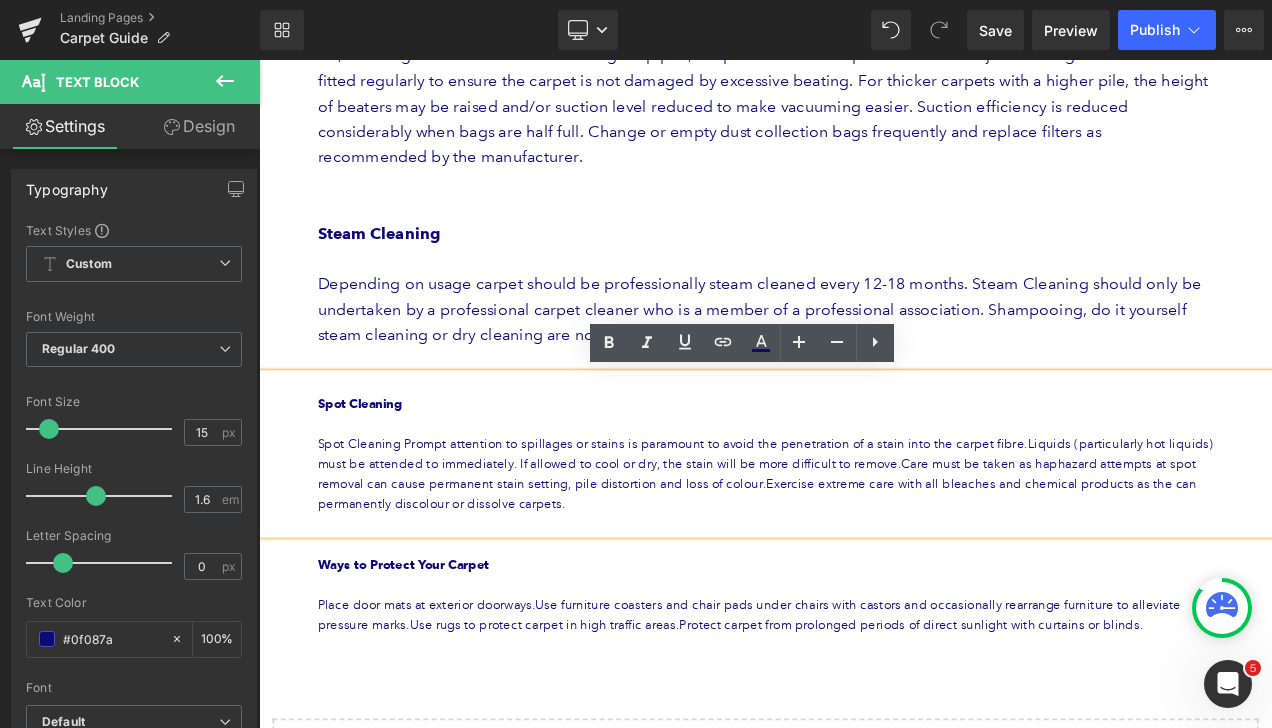 type 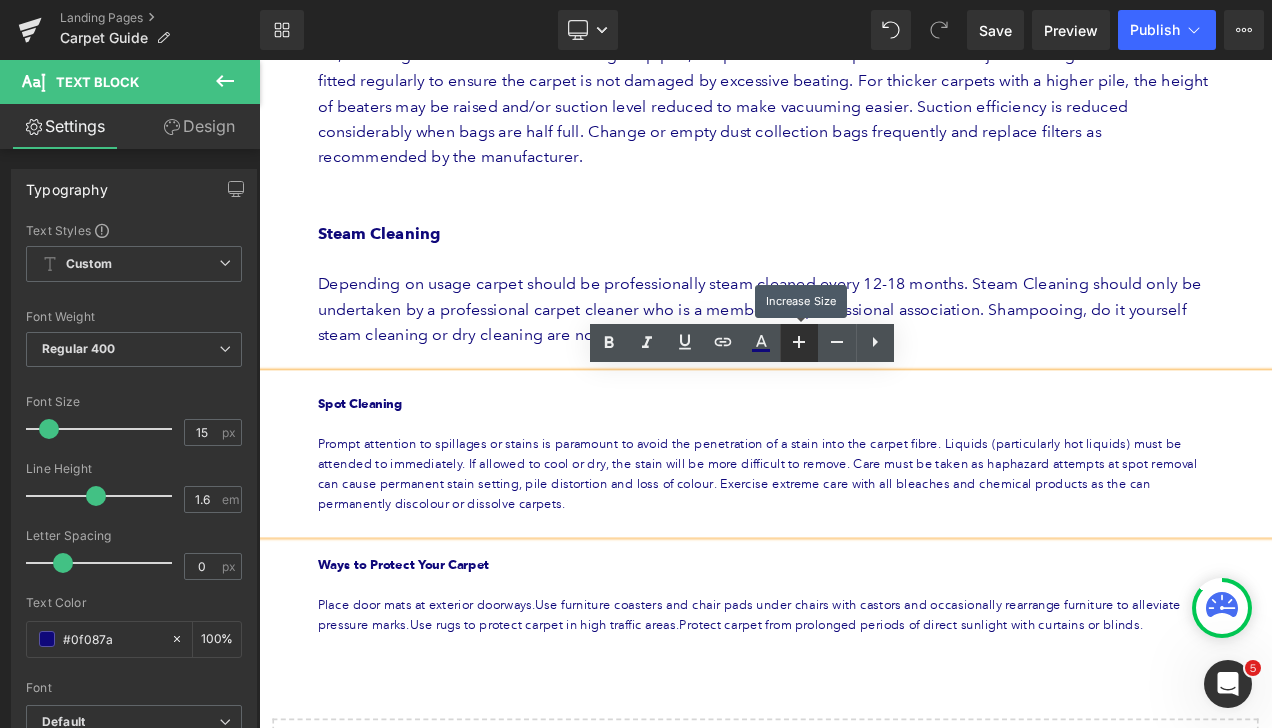 click 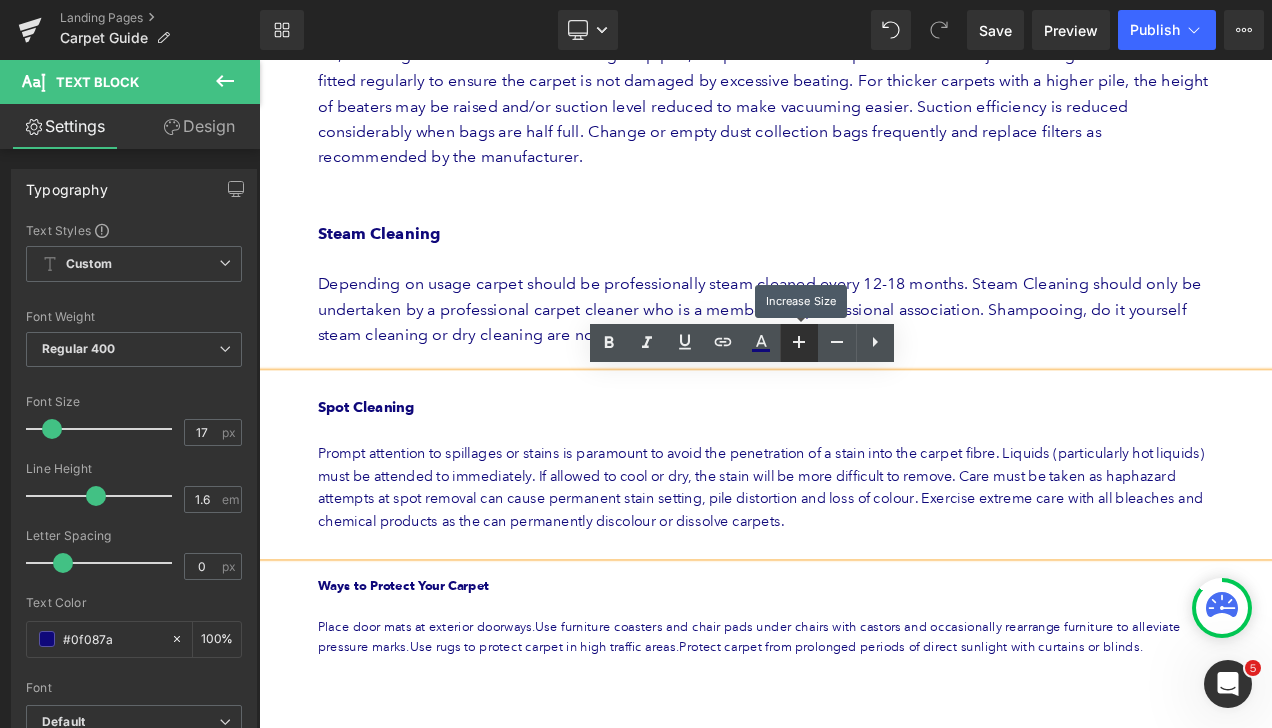 click 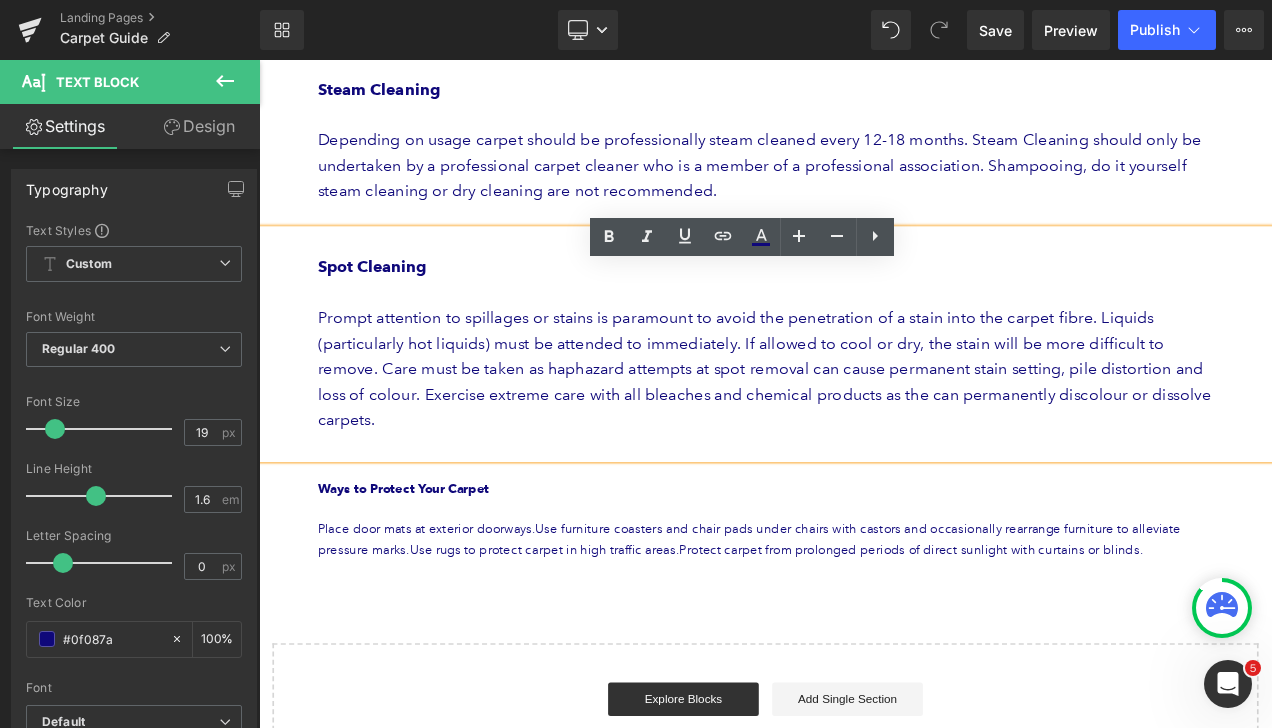 scroll, scrollTop: 1100, scrollLeft: 0, axis: vertical 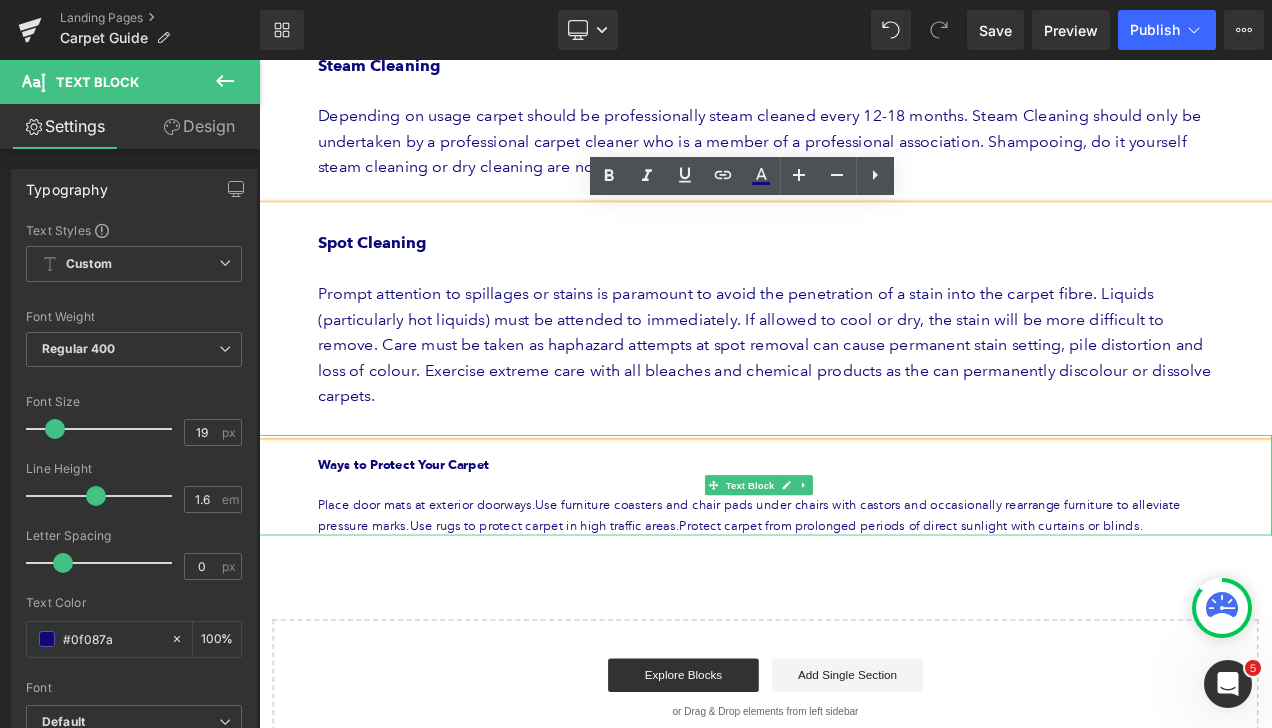 click on "Place door mats at exterior doorways.Use furniture coasters and chair pads under chairs with castors and occasionally rearrange furniture to alleviate pressure marks.Use rugs to protect carpet in high traffic areas.Protect carpet from prolonged periods of direct sunlight with curtains or blinds." at bounding box center (864, 604) 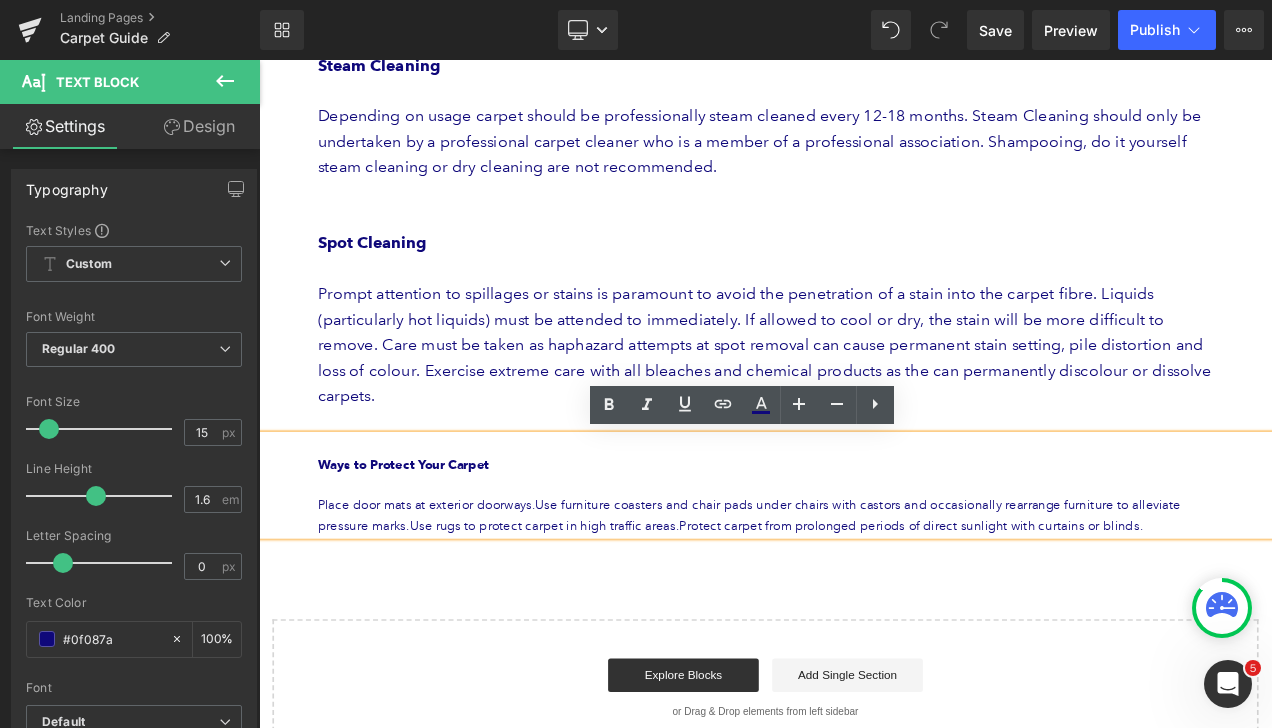 type 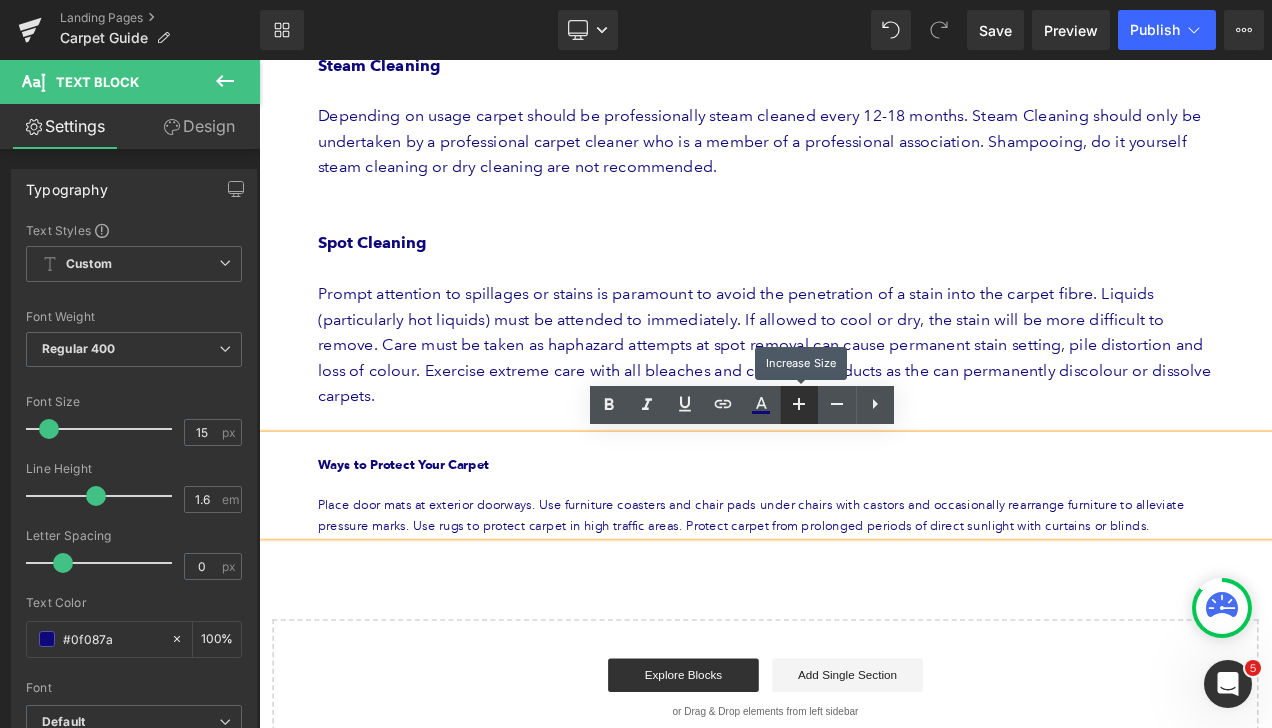 click 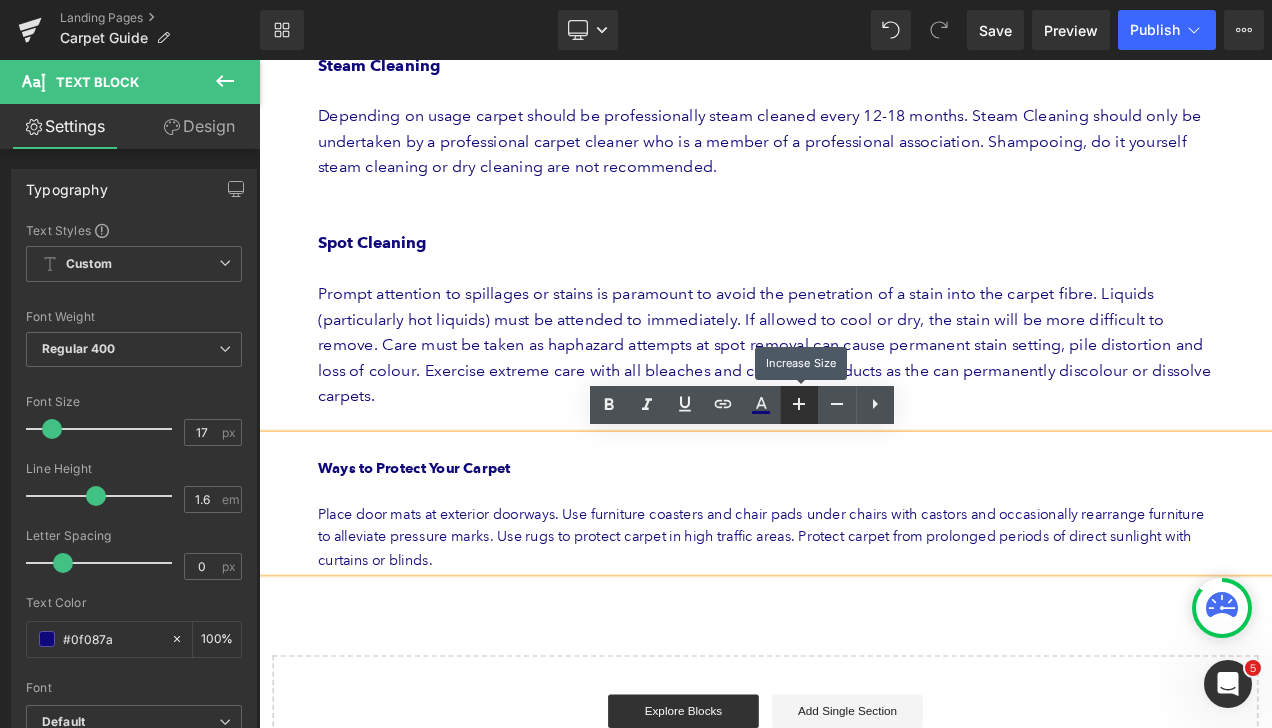click 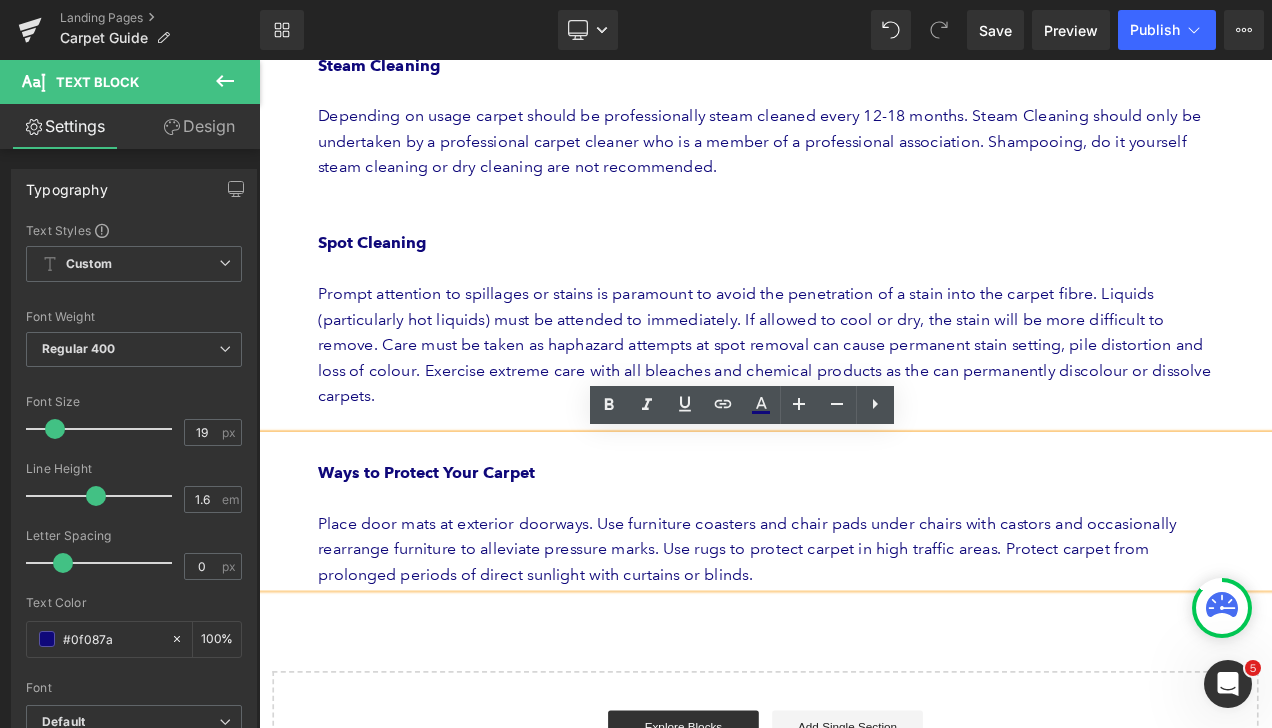 click on "Place door mats at exterior doorways. Use furniture coasters and chair pads under chairs with castors and occasionally rearrange furniture to alleviate pressure marks. Use rugs to protect carpet in high traffic areas. Protect carpet from prolonged periods of direct sunlight with curtains or blinds." at bounding box center (864, 644) 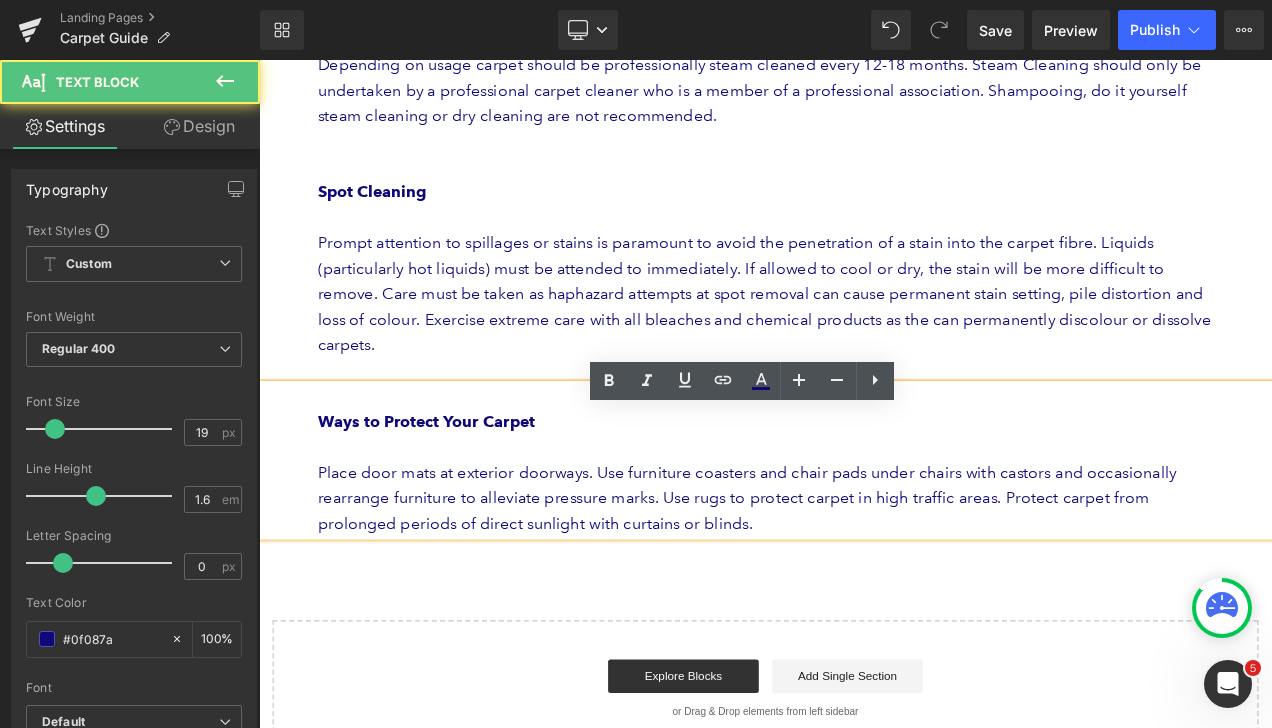 scroll, scrollTop: 1300, scrollLeft: 0, axis: vertical 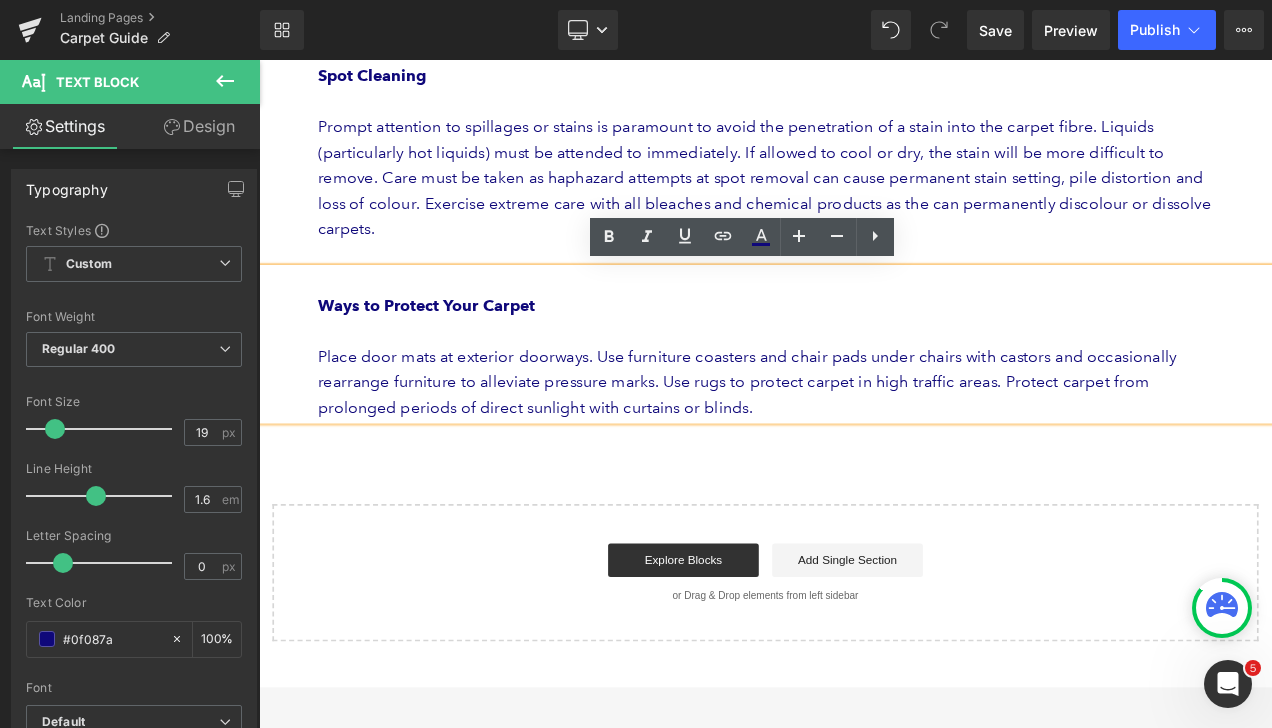 click on "Place door mats at exterior doorways. Use furniture coasters and chair pads under chairs with castors and occasionally rearrange furniture to alleviate pressure marks. Use rugs to protect carpet in high traffic areas. Protect carpet from prolonged periods of direct sunlight with curtains or blinds." at bounding box center [864, 444] 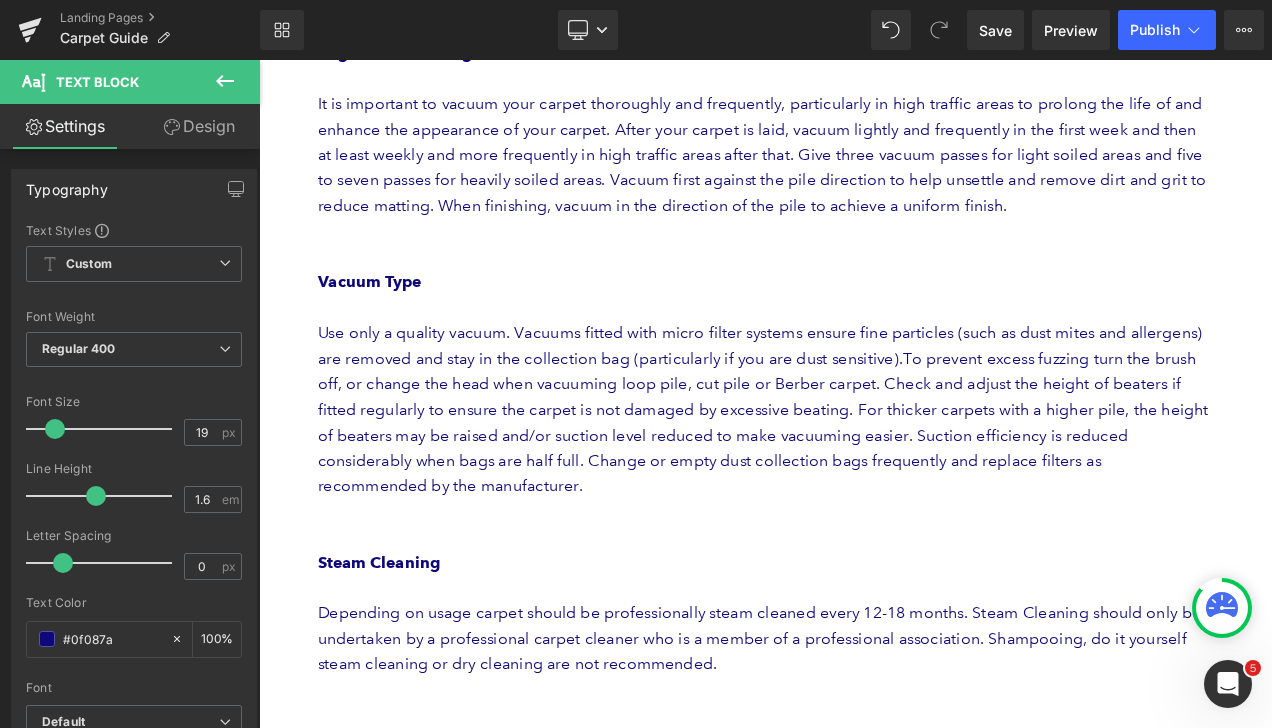 scroll, scrollTop: 600, scrollLeft: 0, axis: vertical 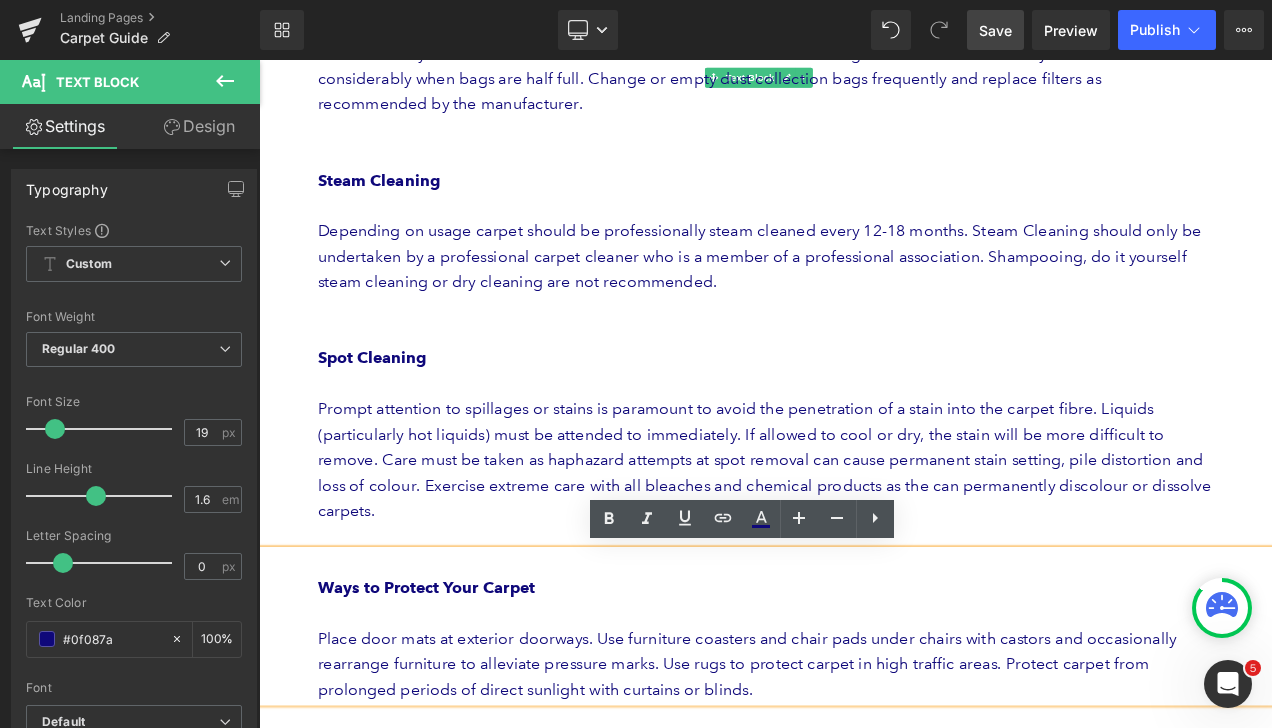 click on "Save" at bounding box center (995, 30) 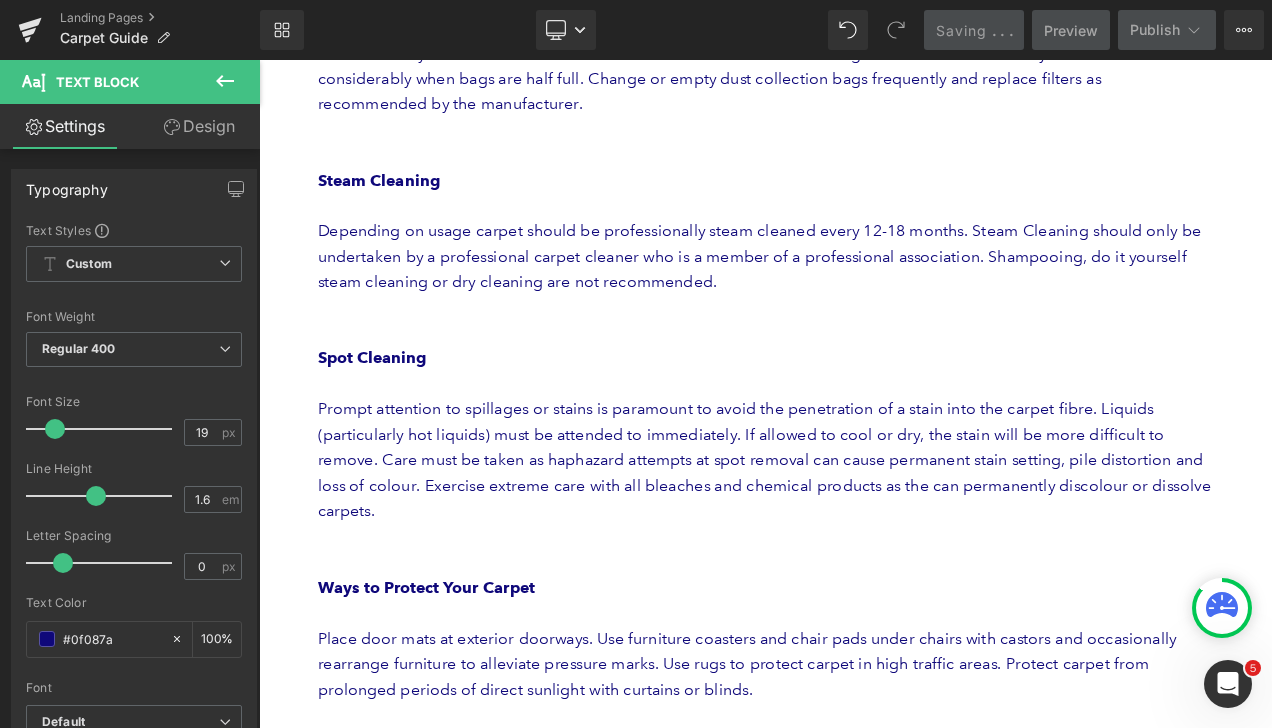 click 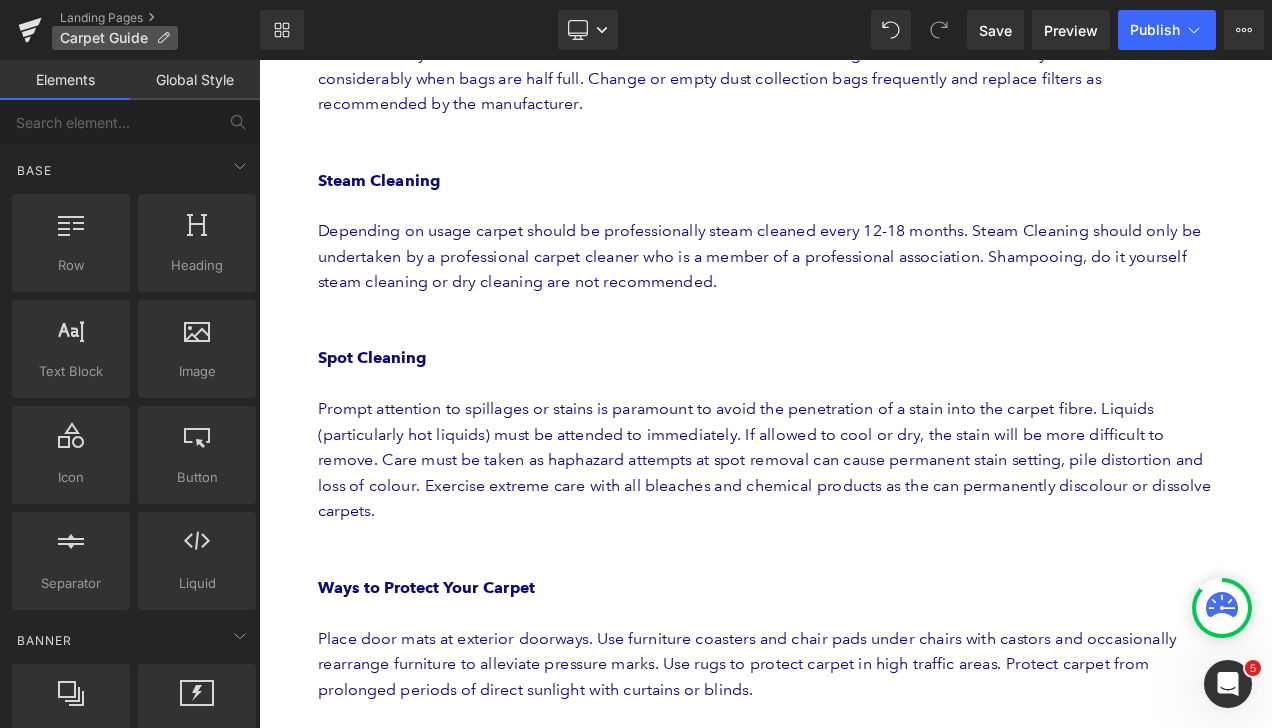 click on "Carpet Guide" at bounding box center (104, 38) 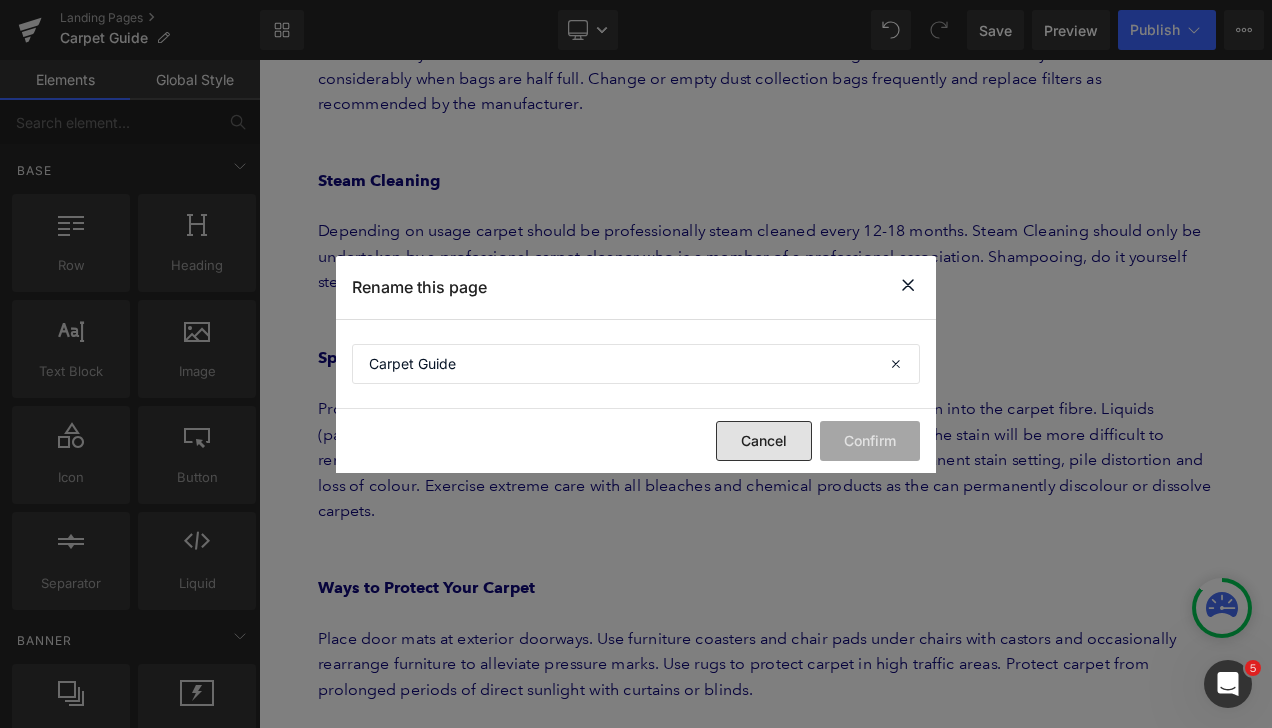 click on "Cancel" at bounding box center (764, 441) 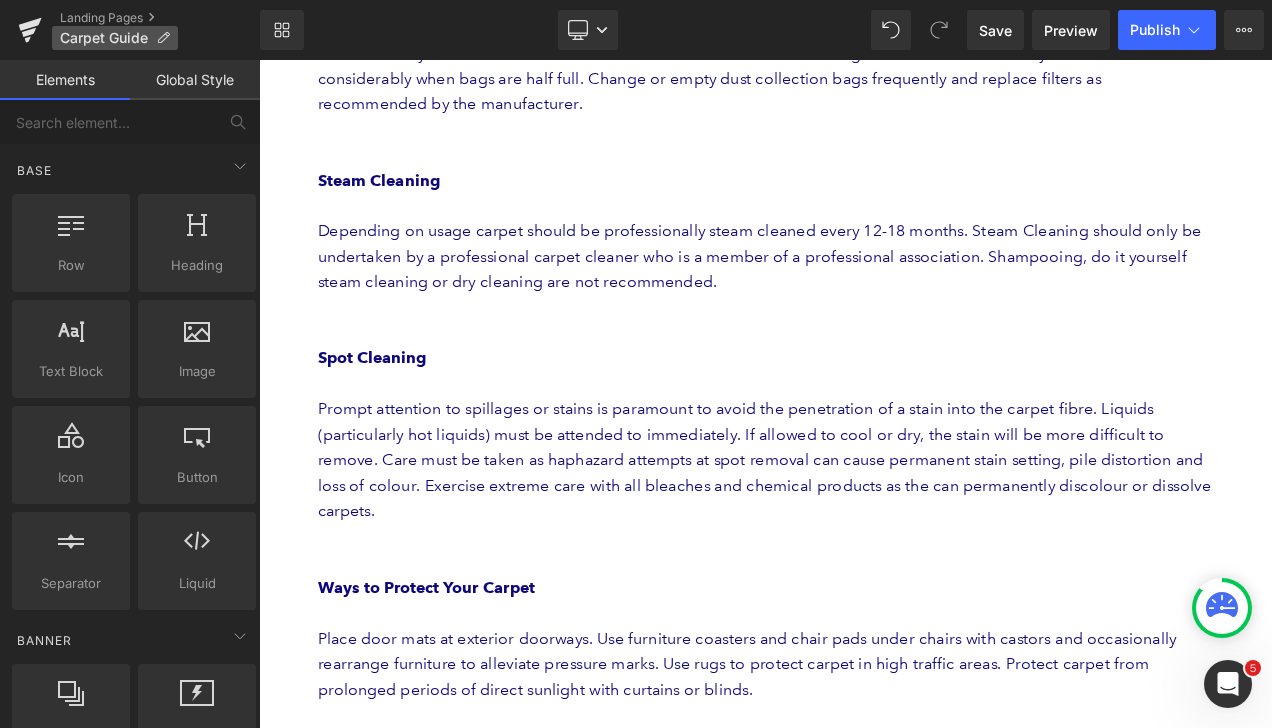 click on "Carpet Guide" at bounding box center (104, 38) 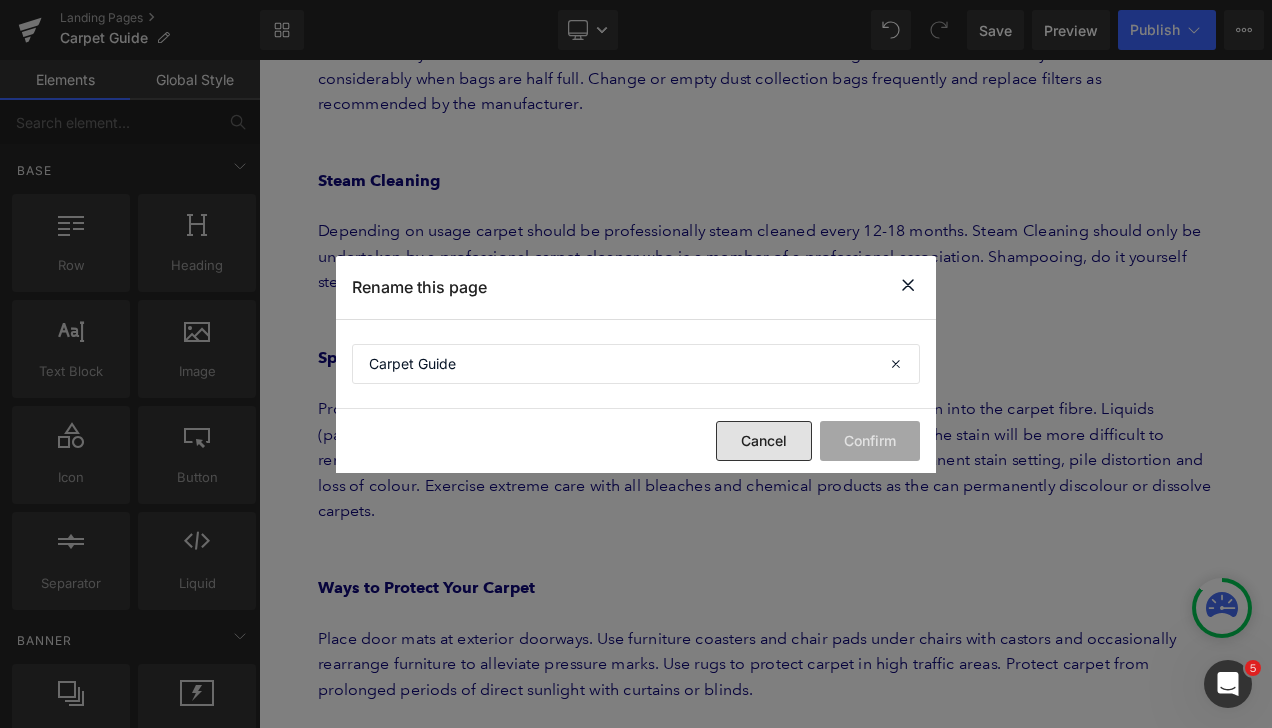 click on "Cancel" at bounding box center (764, 441) 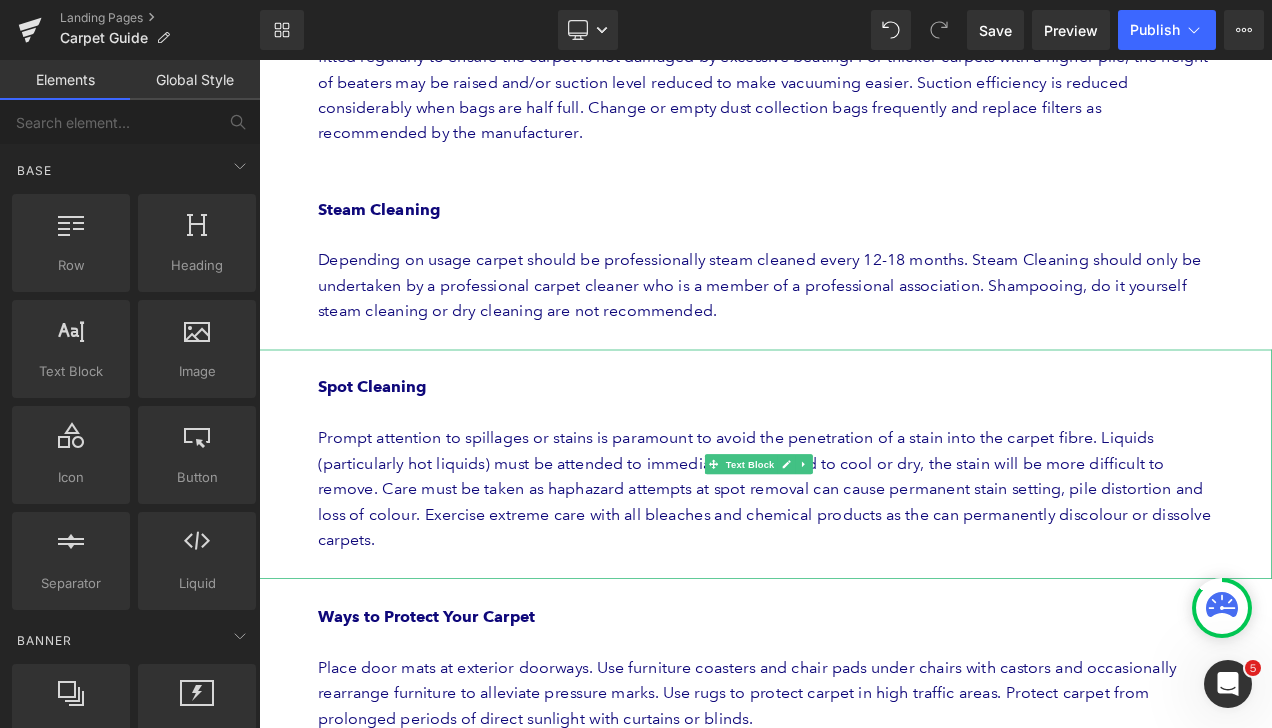 scroll, scrollTop: 957, scrollLeft: 0, axis: vertical 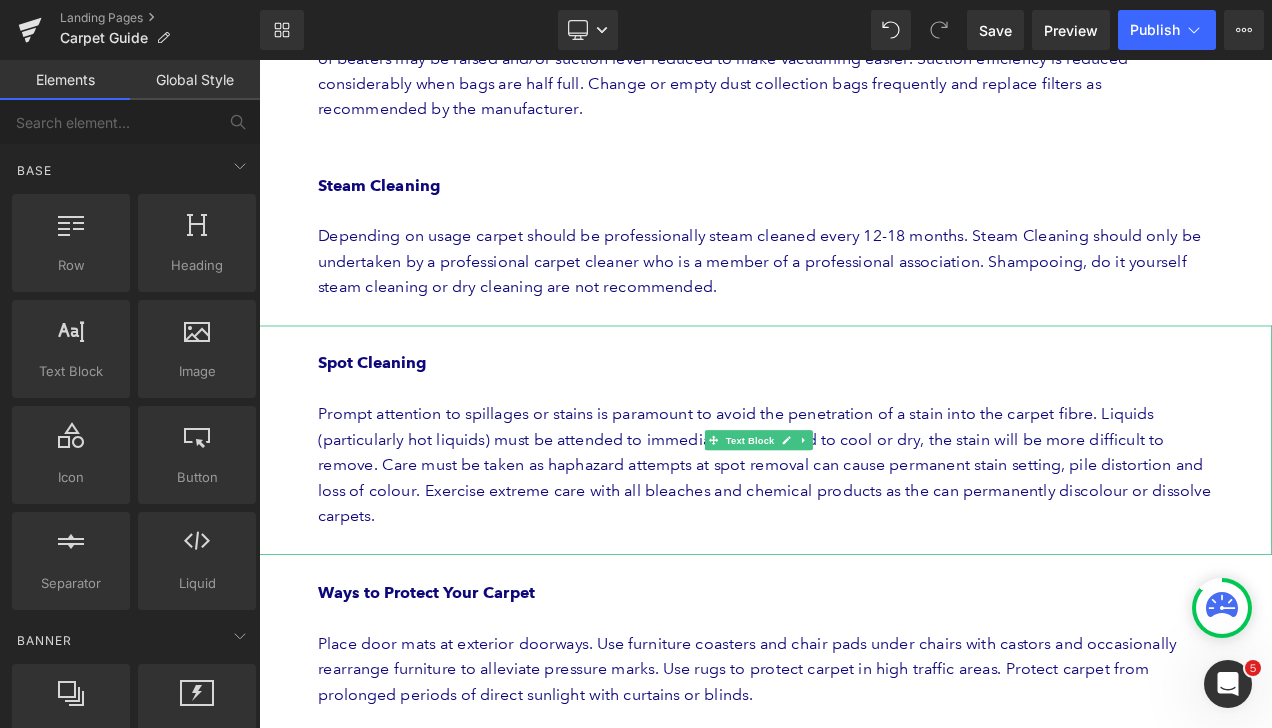 click at bounding box center [864, 635] 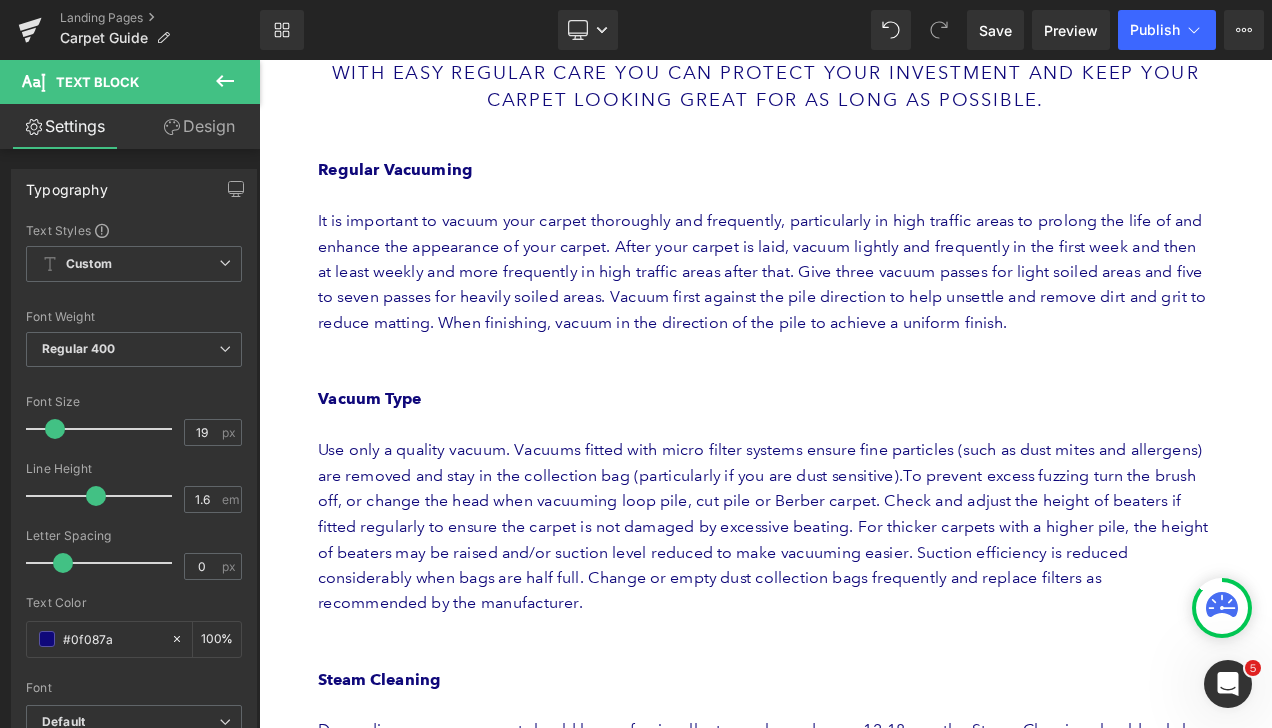 scroll, scrollTop: 357, scrollLeft: 0, axis: vertical 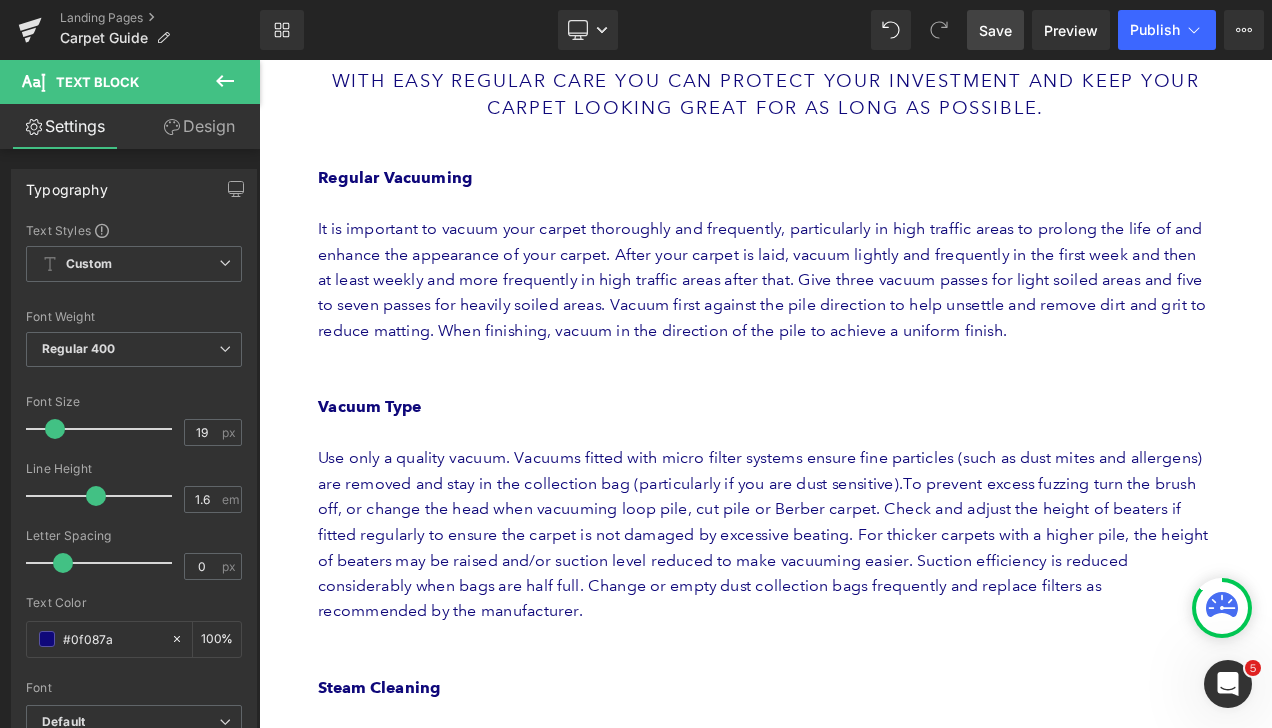 click on "Save" at bounding box center [995, 30] 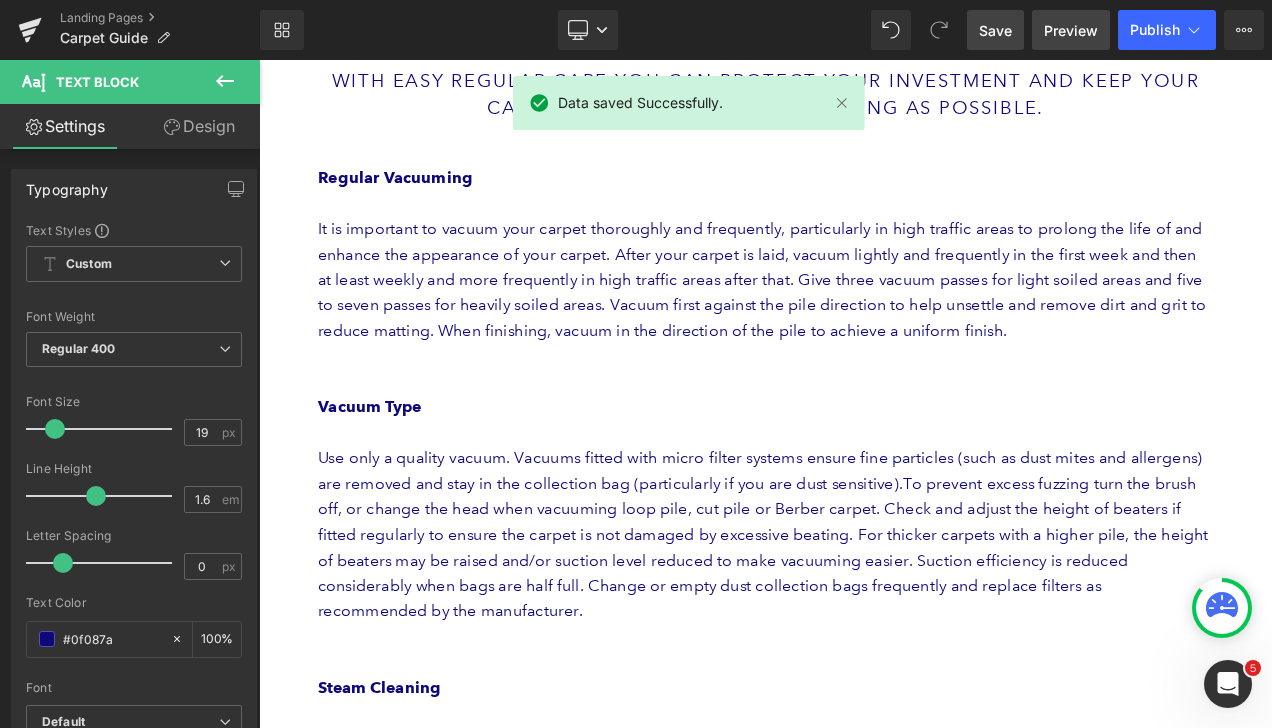 click on "Preview" at bounding box center [1071, 30] 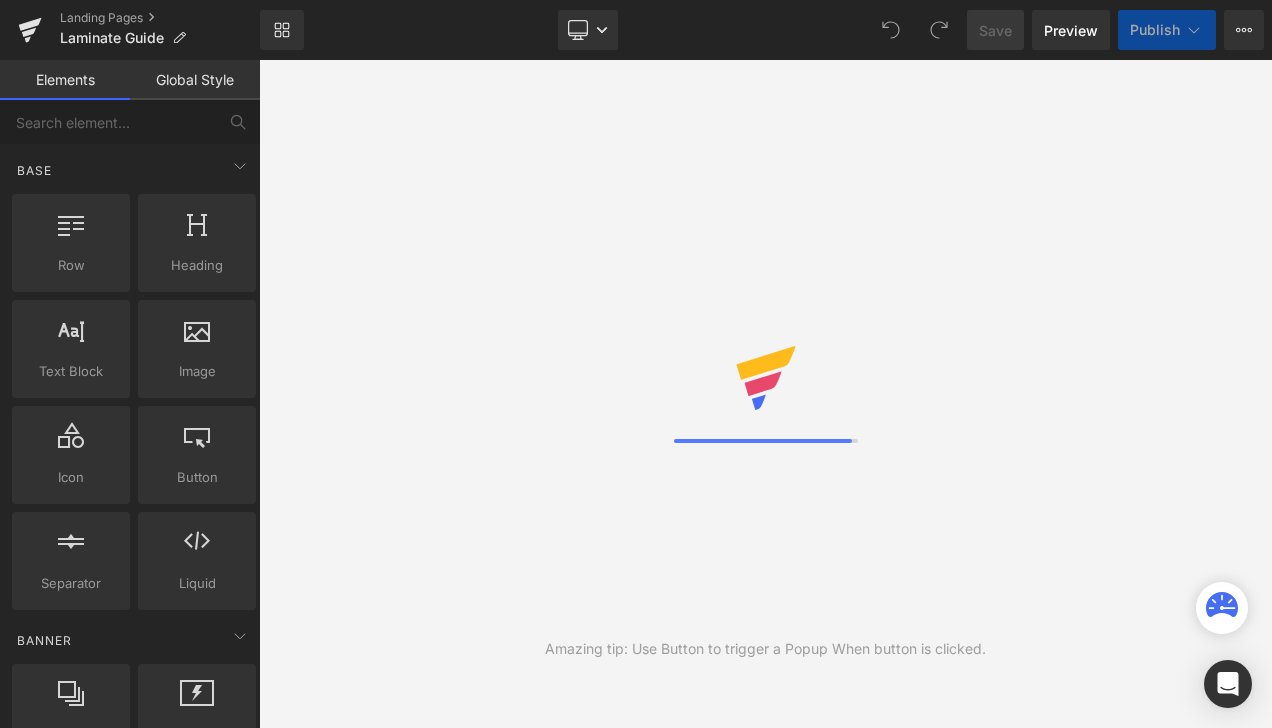 scroll, scrollTop: 0, scrollLeft: 0, axis: both 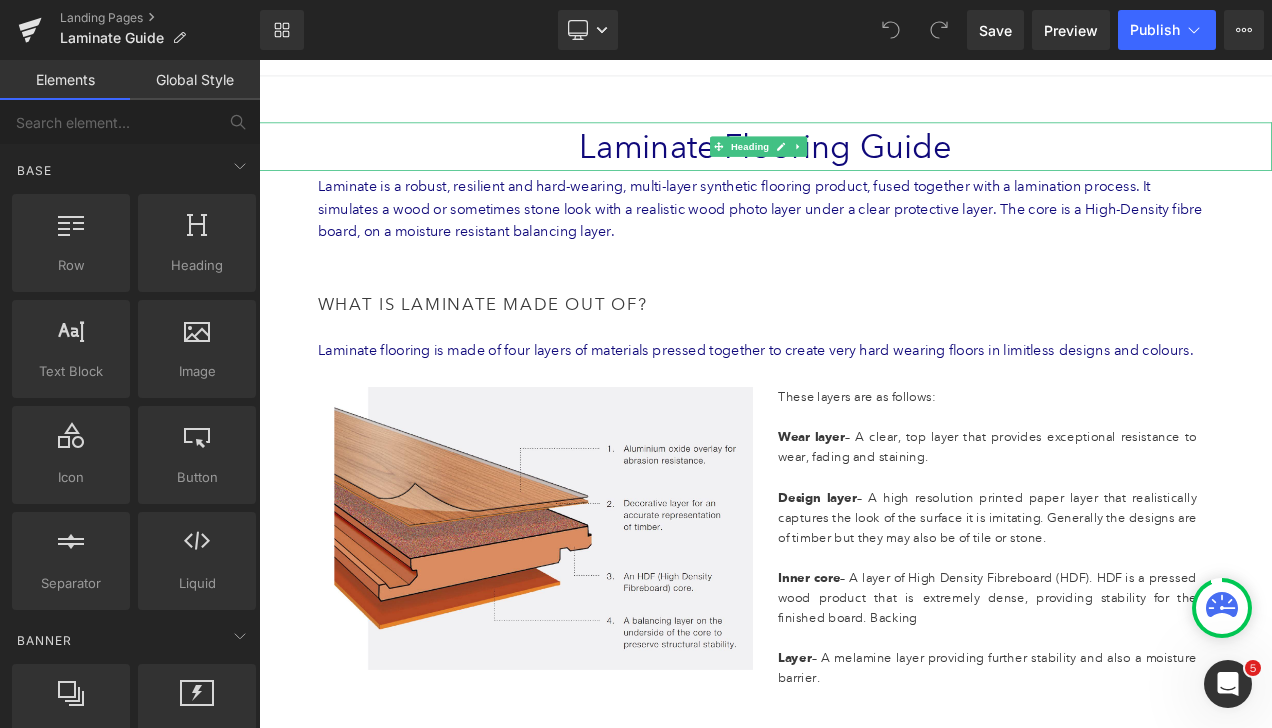 drag, startPoint x: 554, startPoint y: 184, endPoint x: 748, endPoint y: 122, distance: 203.6664 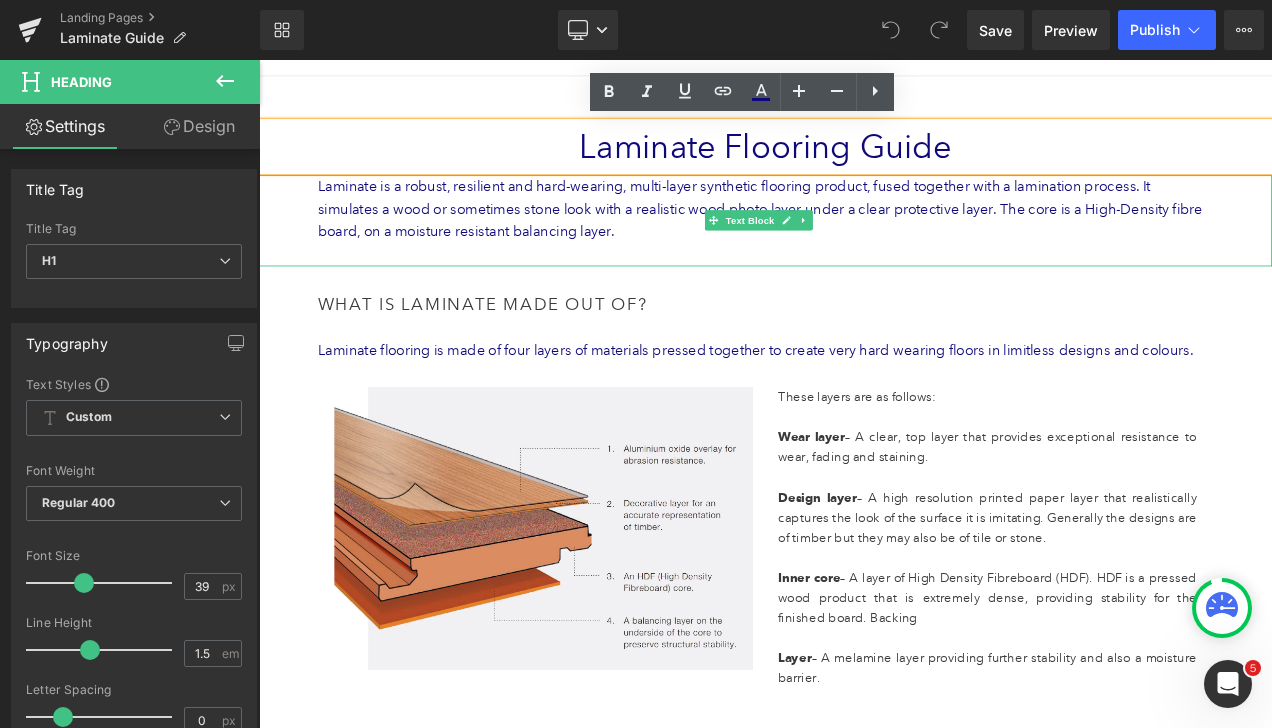 click on "Laminate is a robust, resilient and hard-wearing, multi-layer synthetic flooring product, fused together with a lamination process. It simulates a wood or sometimes stone look with a realistic wood photo layer under a clear protective layer. The core is a High-Density fibre board, on a moisture resistant balancing layer." at bounding box center (864, 238) 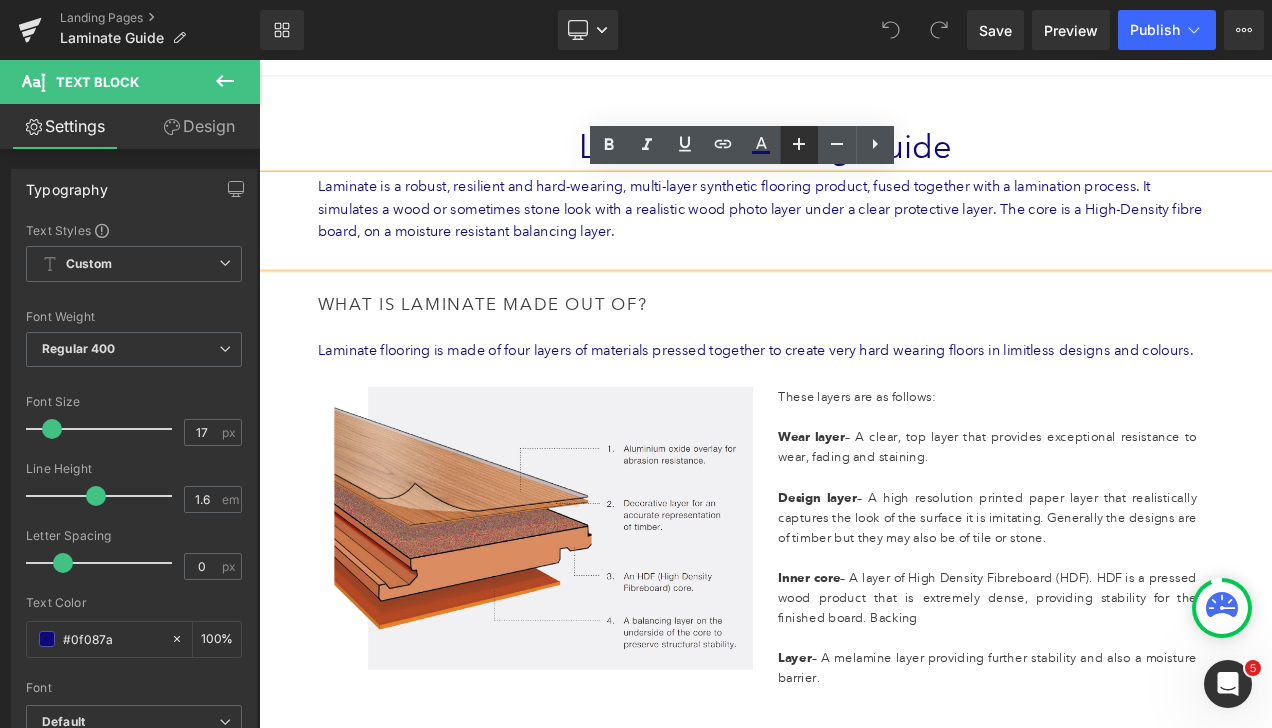 click 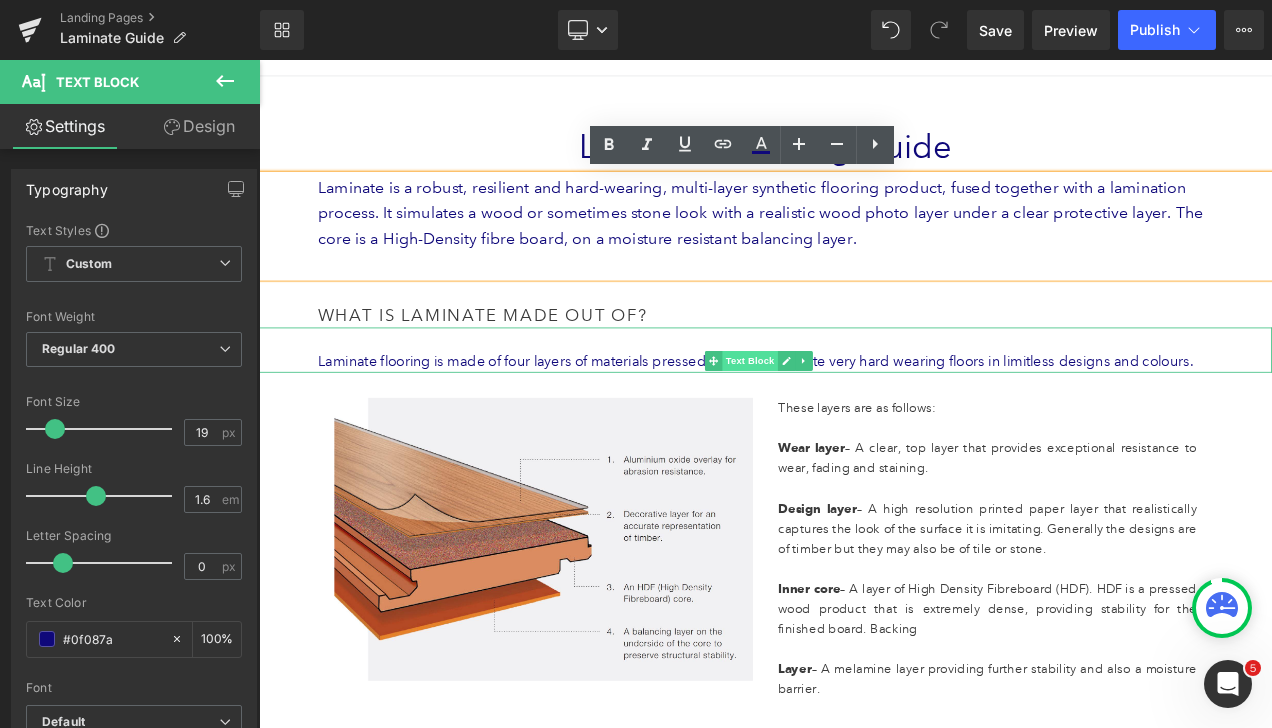 click on "Text Block" at bounding box center (846, 419) 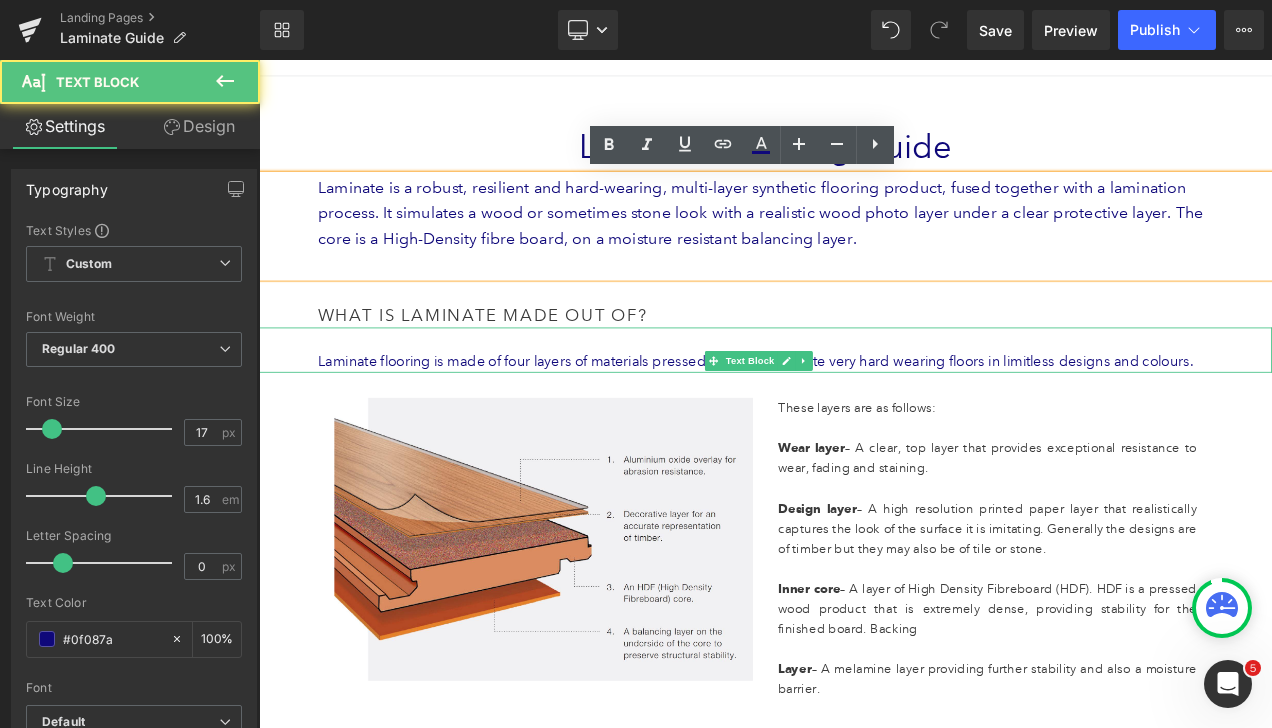 click on "Laminate flooring is made of four layers of materials pressed together to create very hard wearing floors in limitless designs and colours." at bounding box center (864, 419) 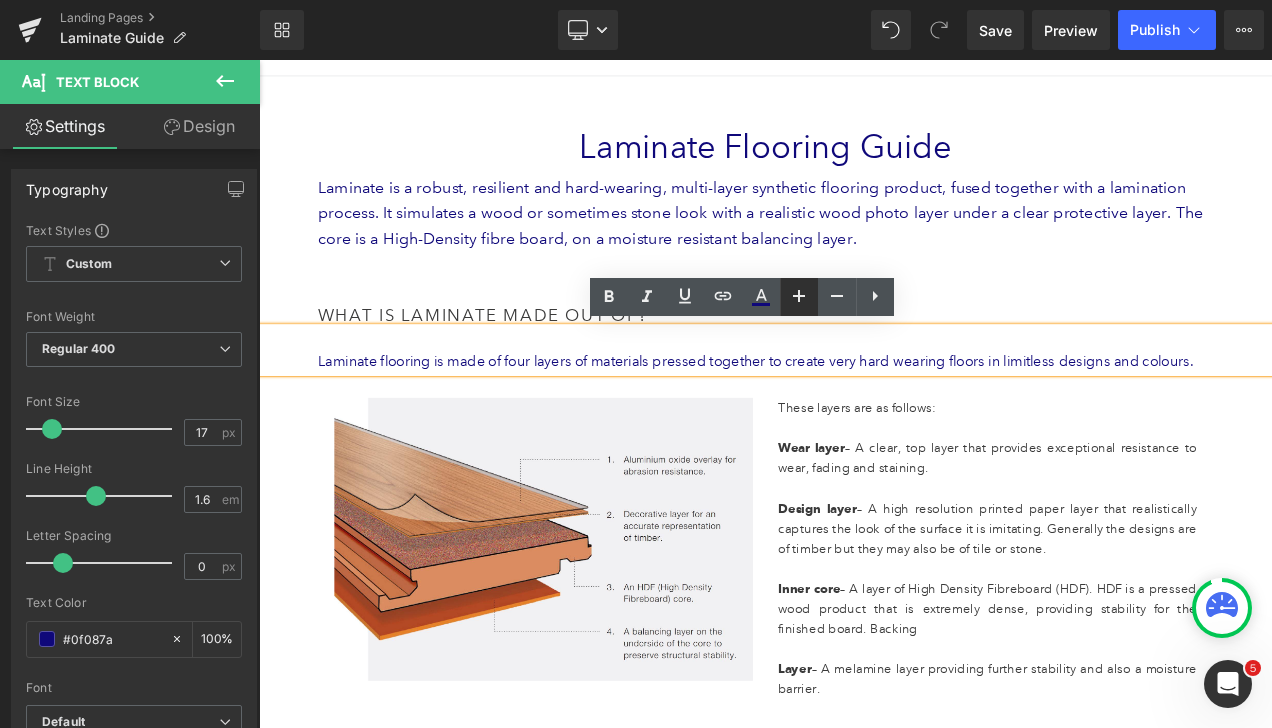click 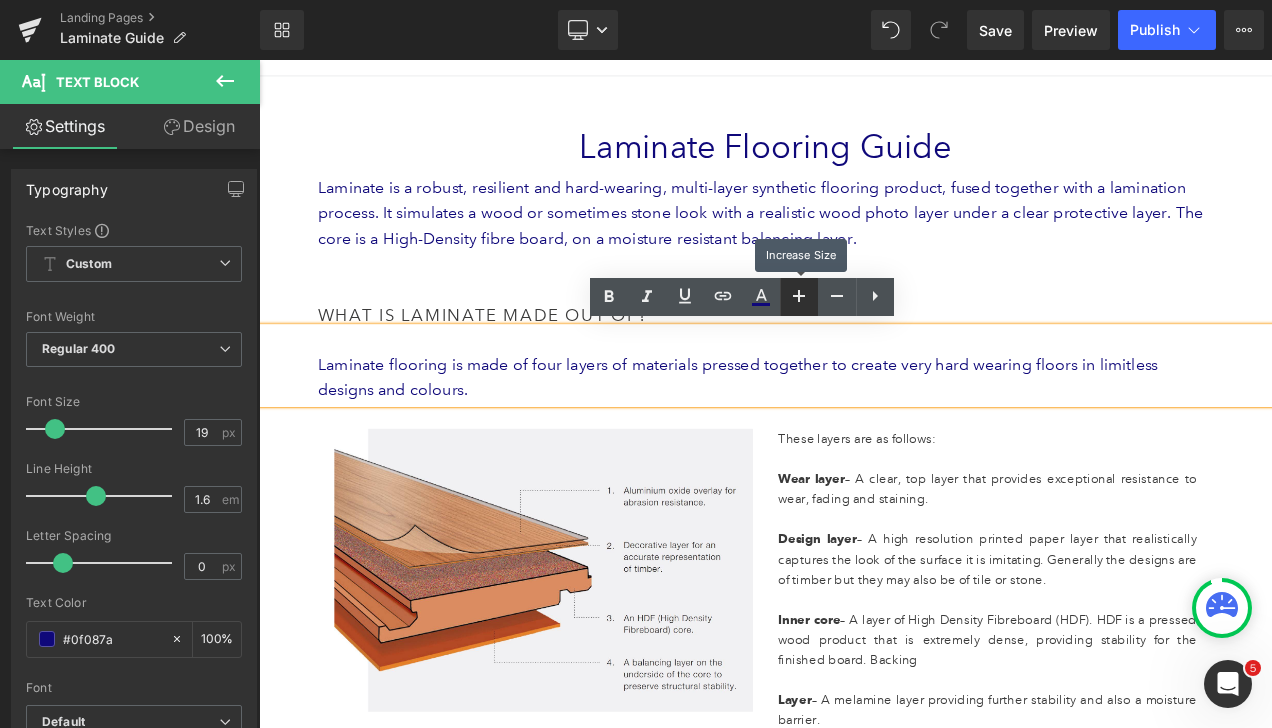 click 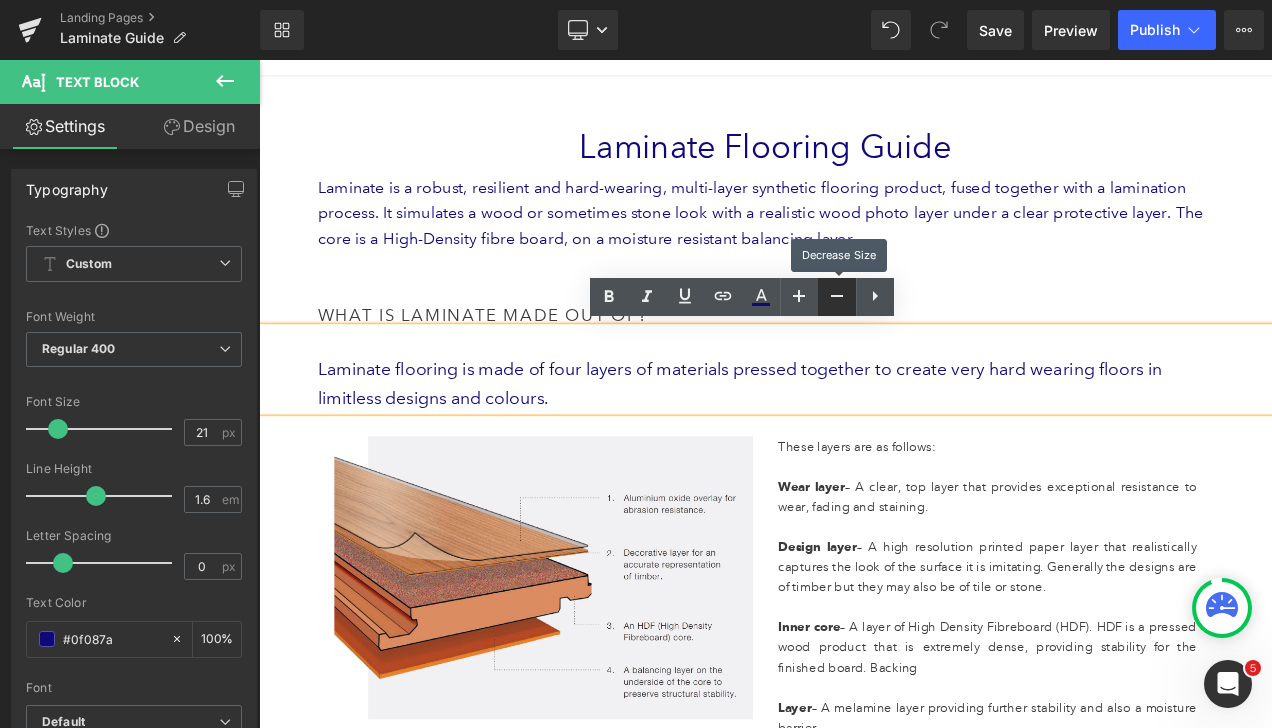 click 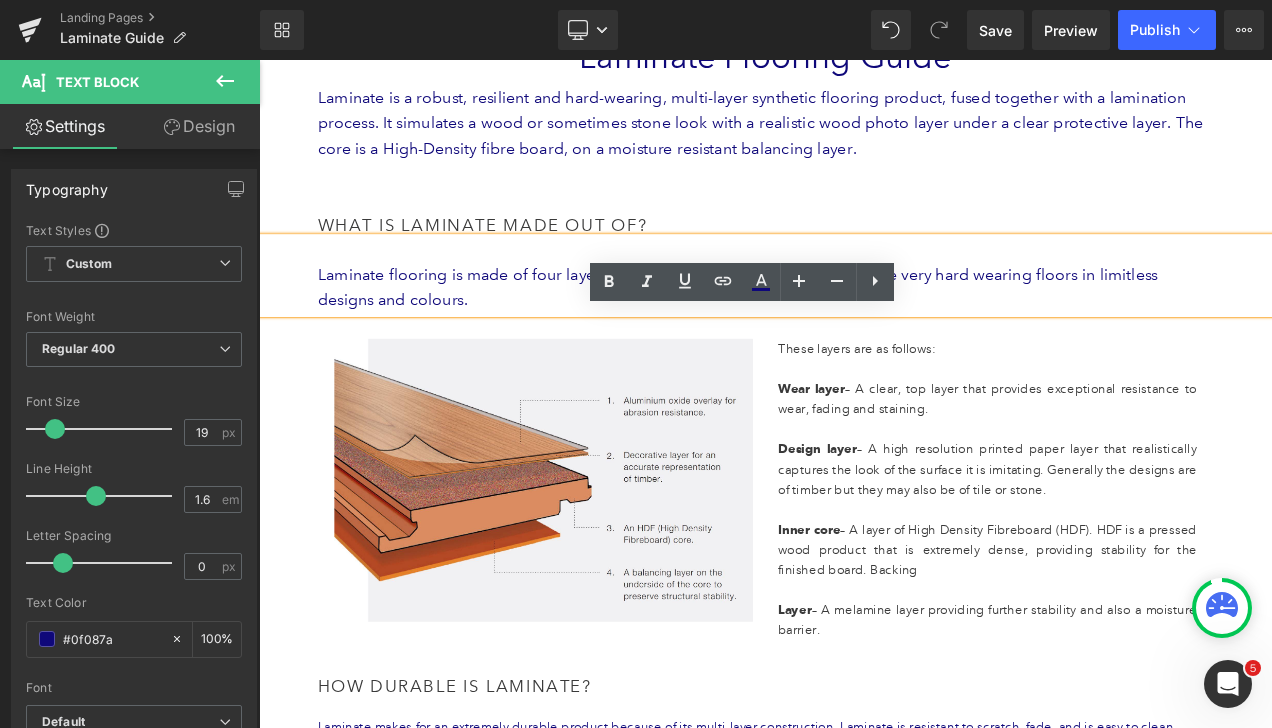 scroll, scrollTop: 600, scrollLeft: 0, axis: vertical 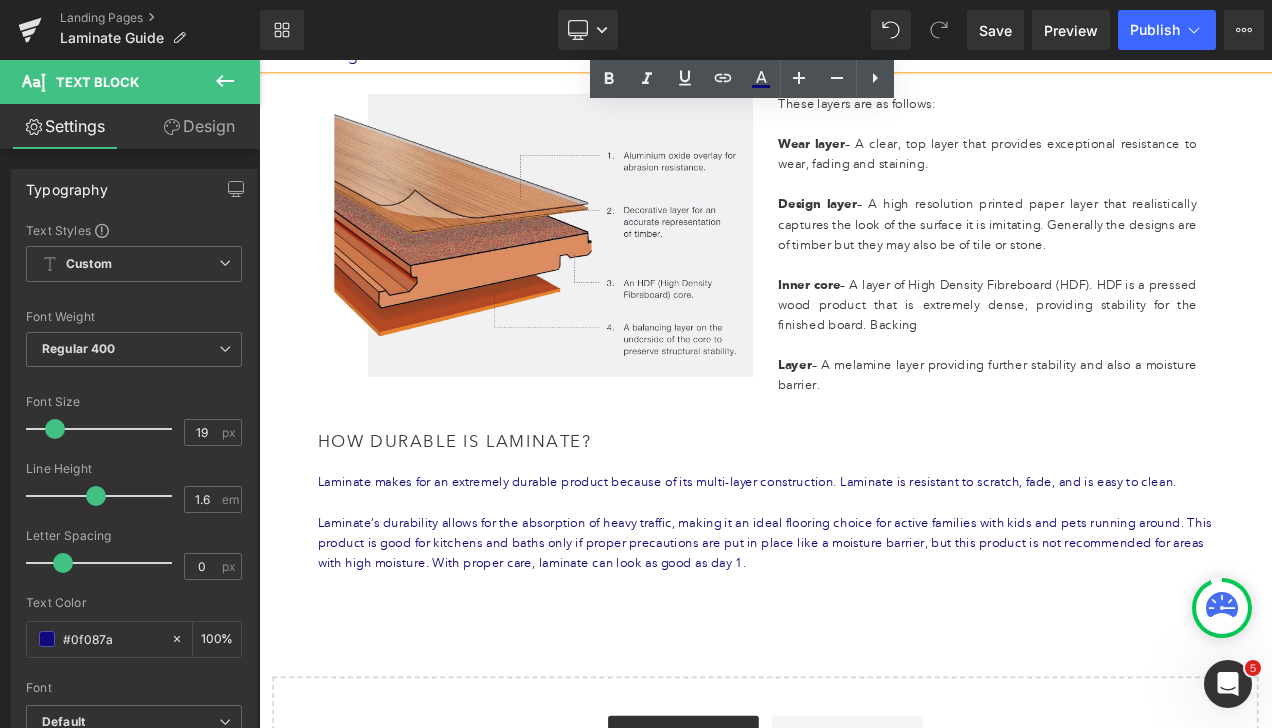click on "Inner core  – A layer of High Density Fibreboard (HDF). HDF is a pressed wood product that is extremely dense, providing stability for the finished board.  Backing" at bounding box center [1129, 352] 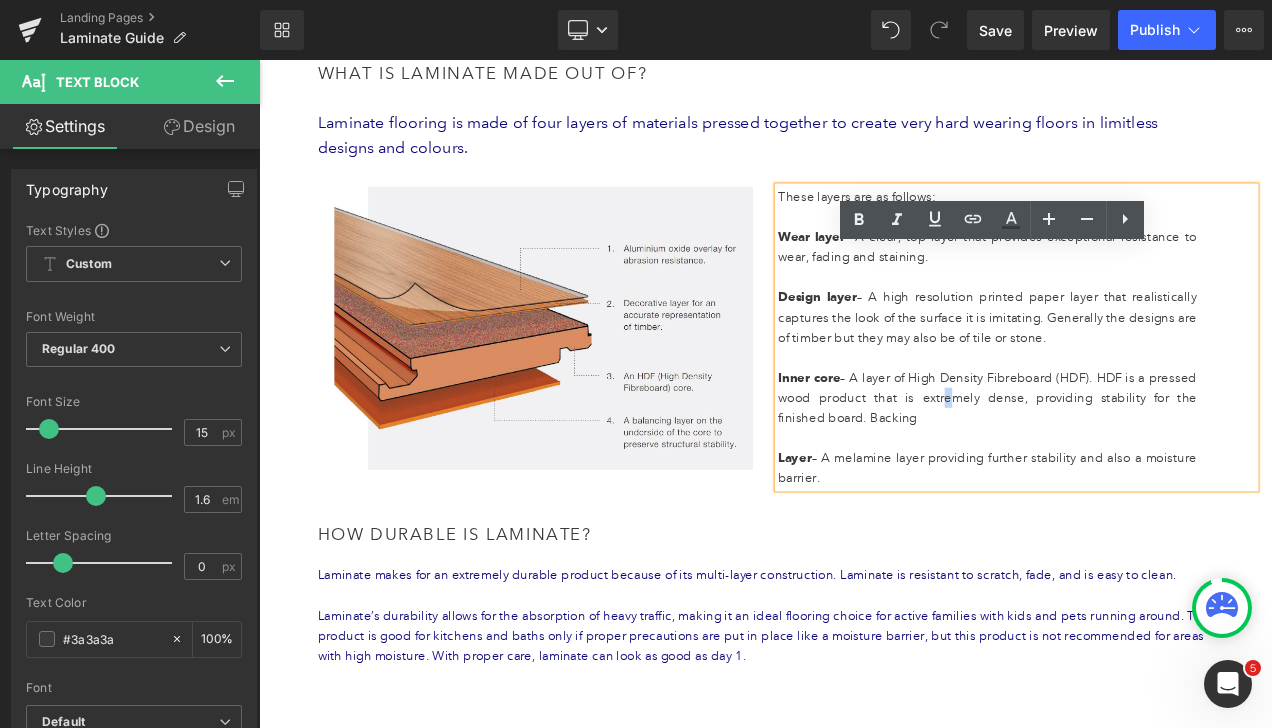 scroll, scrollTop: 400, scrollLeft: 0, axis: vertical 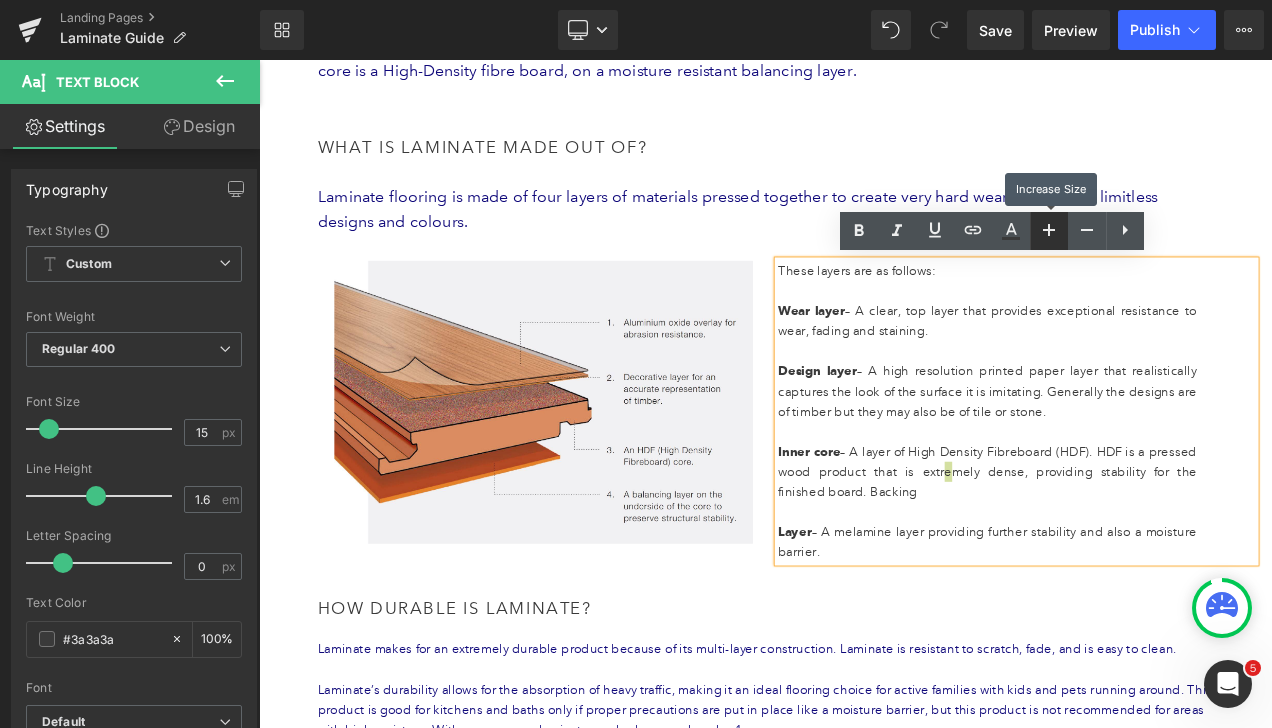 click 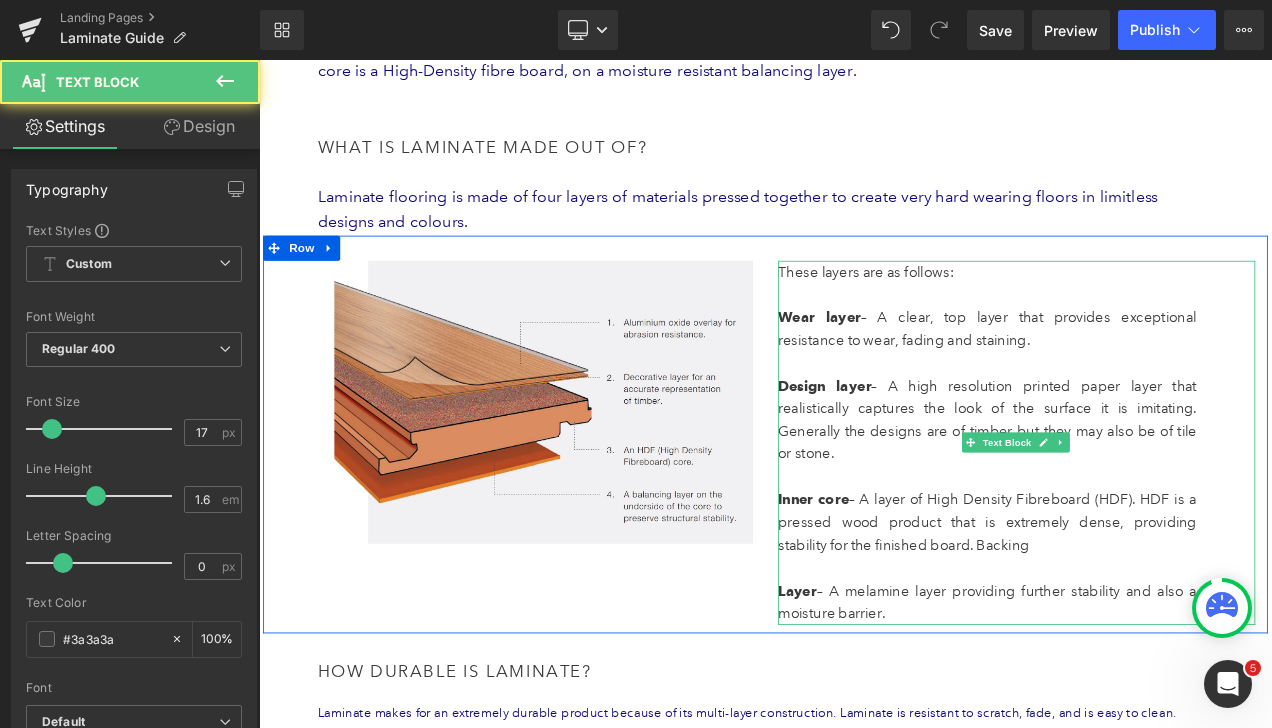 click on "Wear layer  – A clear, top layer that provides exceptional resistance to wear, fading and staining." at bounding box center [1129, 381] 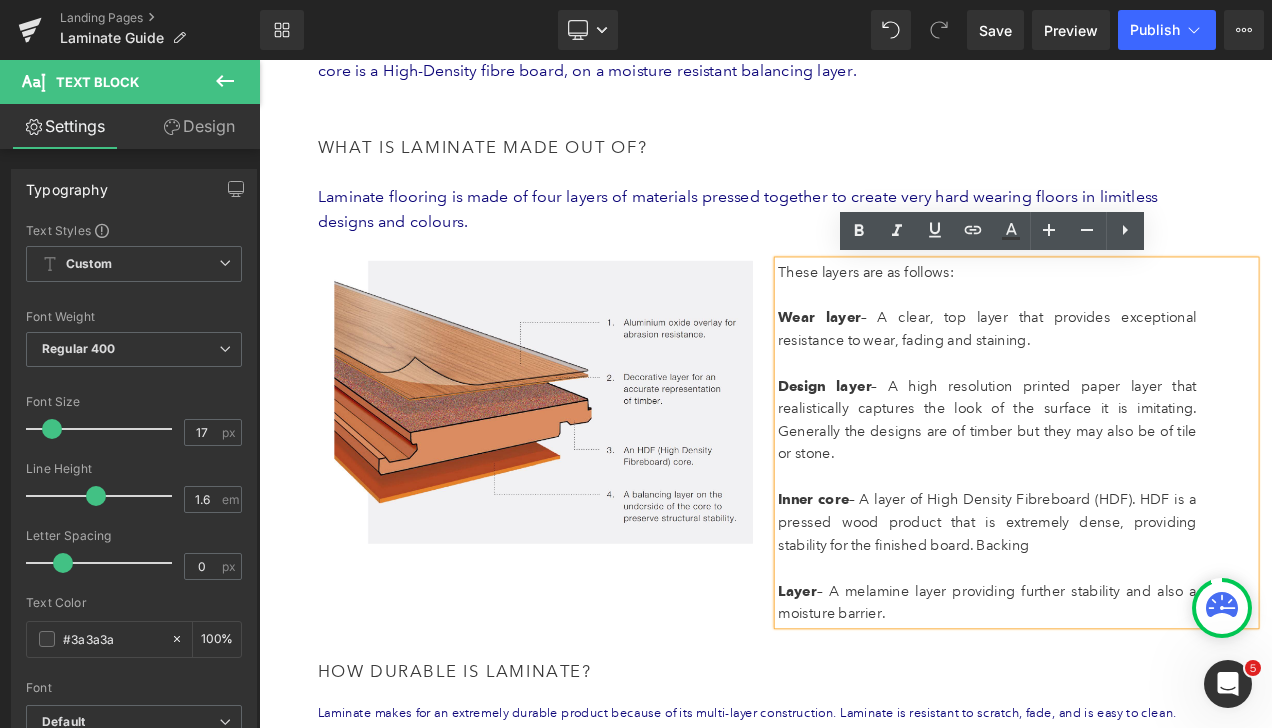 type 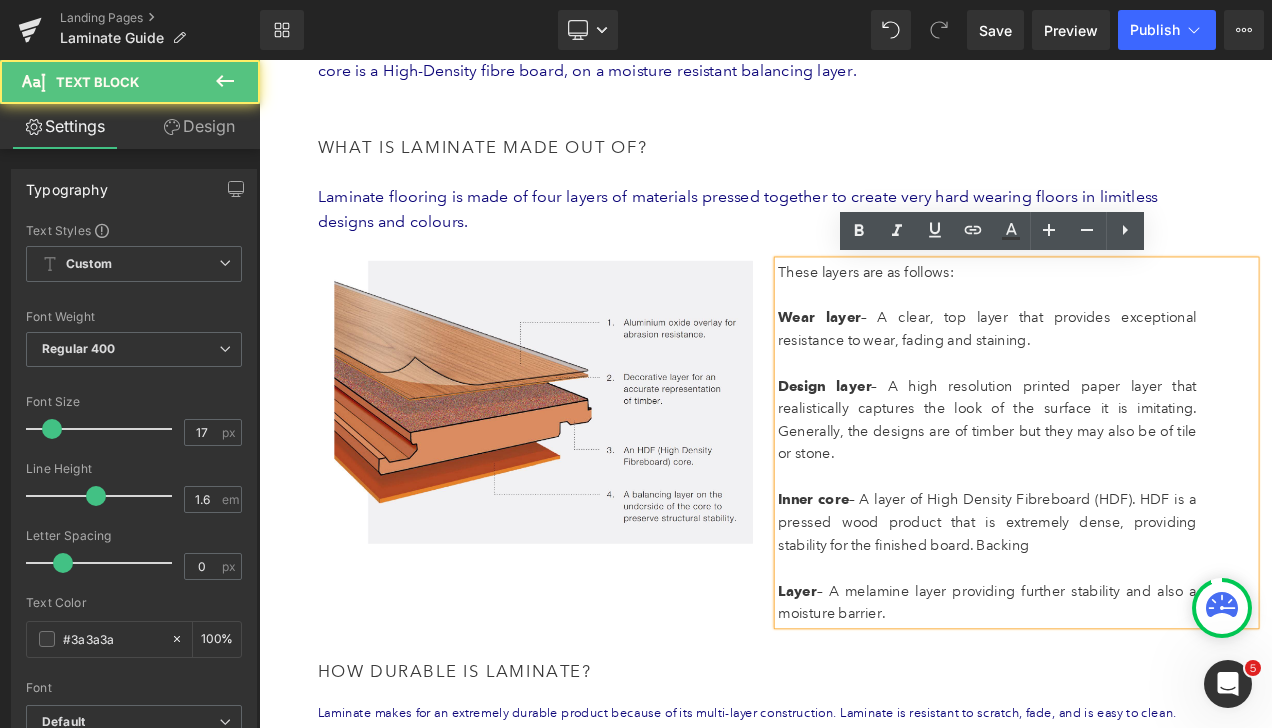 click on "Design layer  – A high resolution printed paper layer that realistically captures the look of the surface it is imitating. Generally, the designs are of timber but they may also be of tile or stone." at bounding box center (1129, 490) 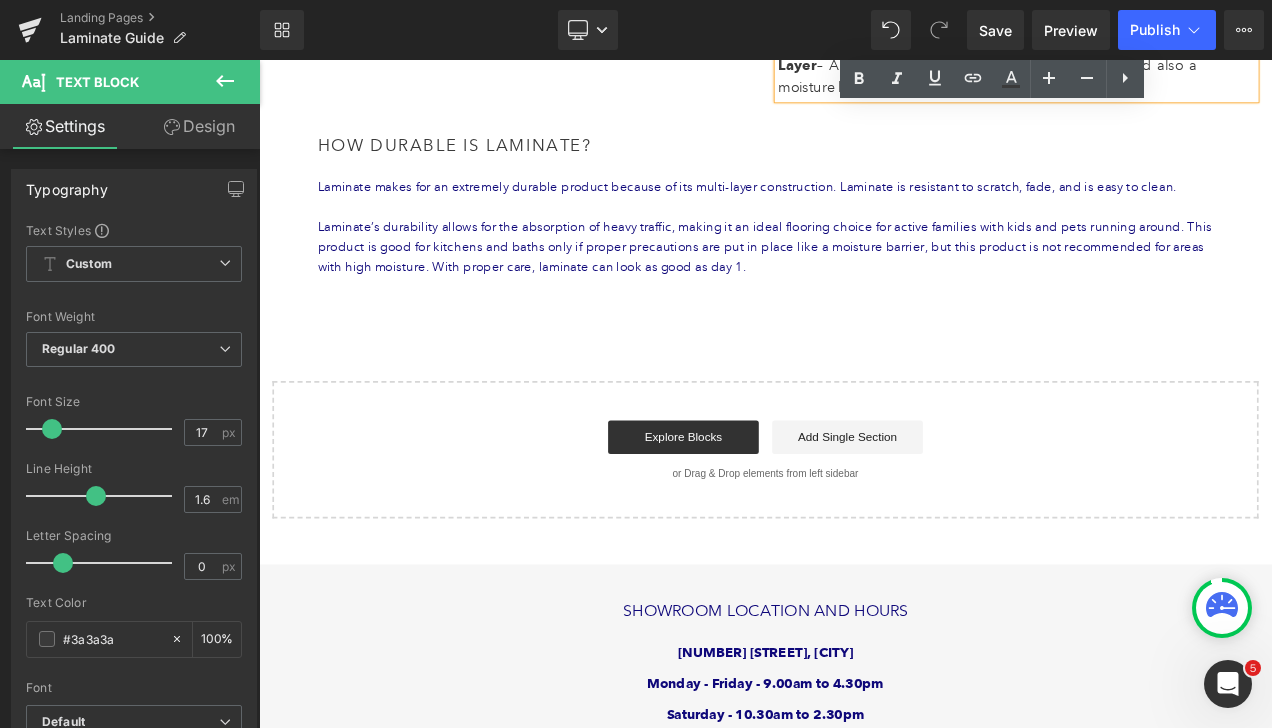 scroll, scrollTop: 1000, scrollLeft: 0, axis: vertical 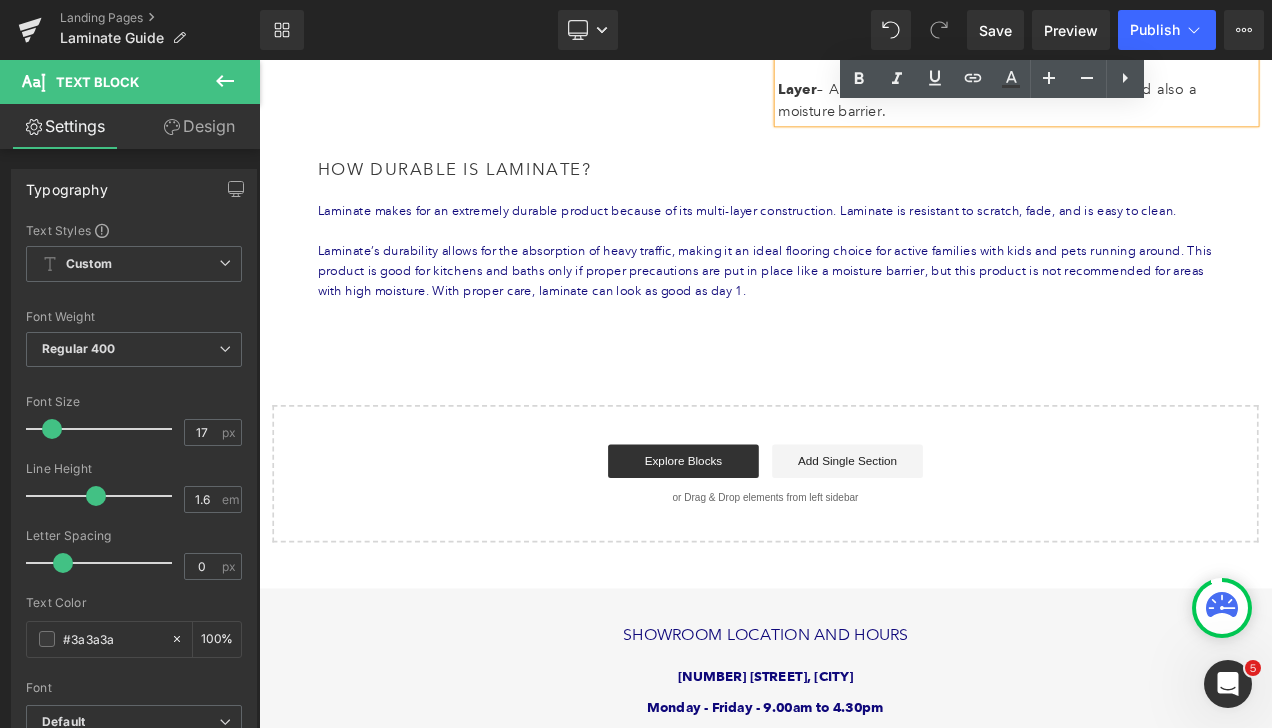 click on "Laminate’s durability allows for the absorption of heavy traffic, making it an ideal flooring choice for active families with kids and pets running around. This product is good for kitchens and baths only if proper precautions are put in place like a moisture barrier, but this product is not recommended for areas with high moisture. With proper care, laminate can look as good as day 1." at bounding box center [864, 312] 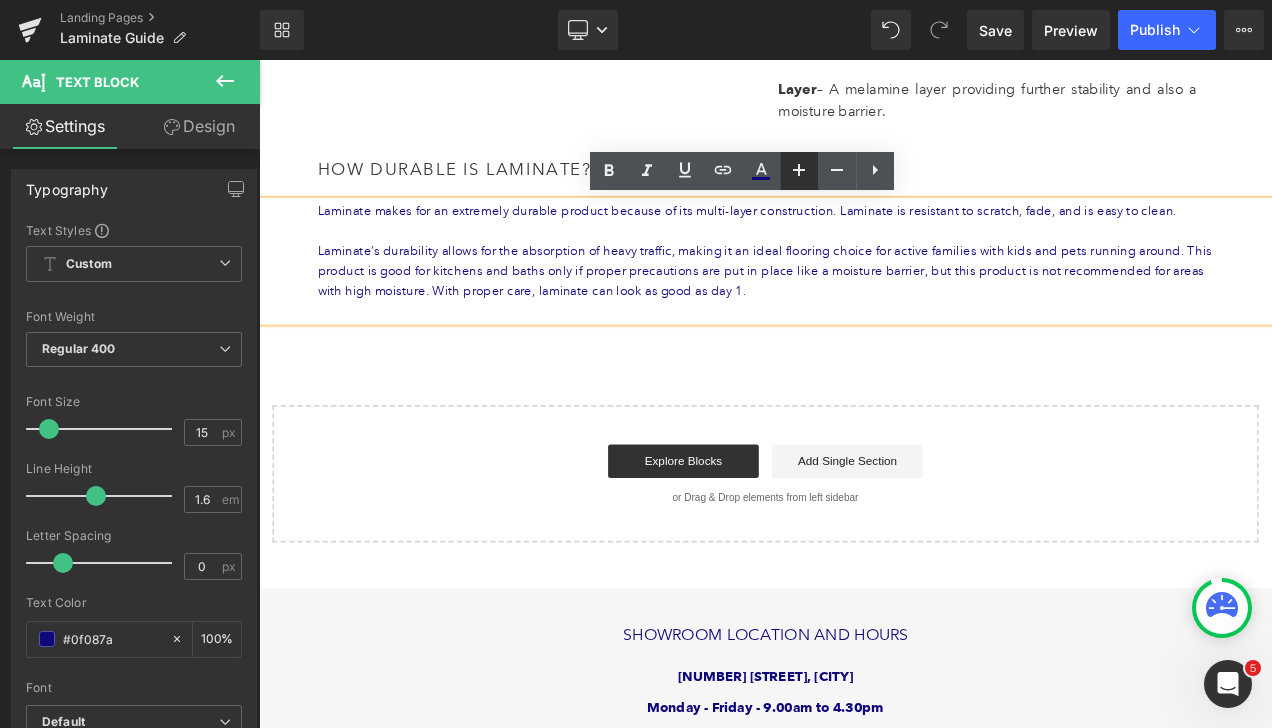 click 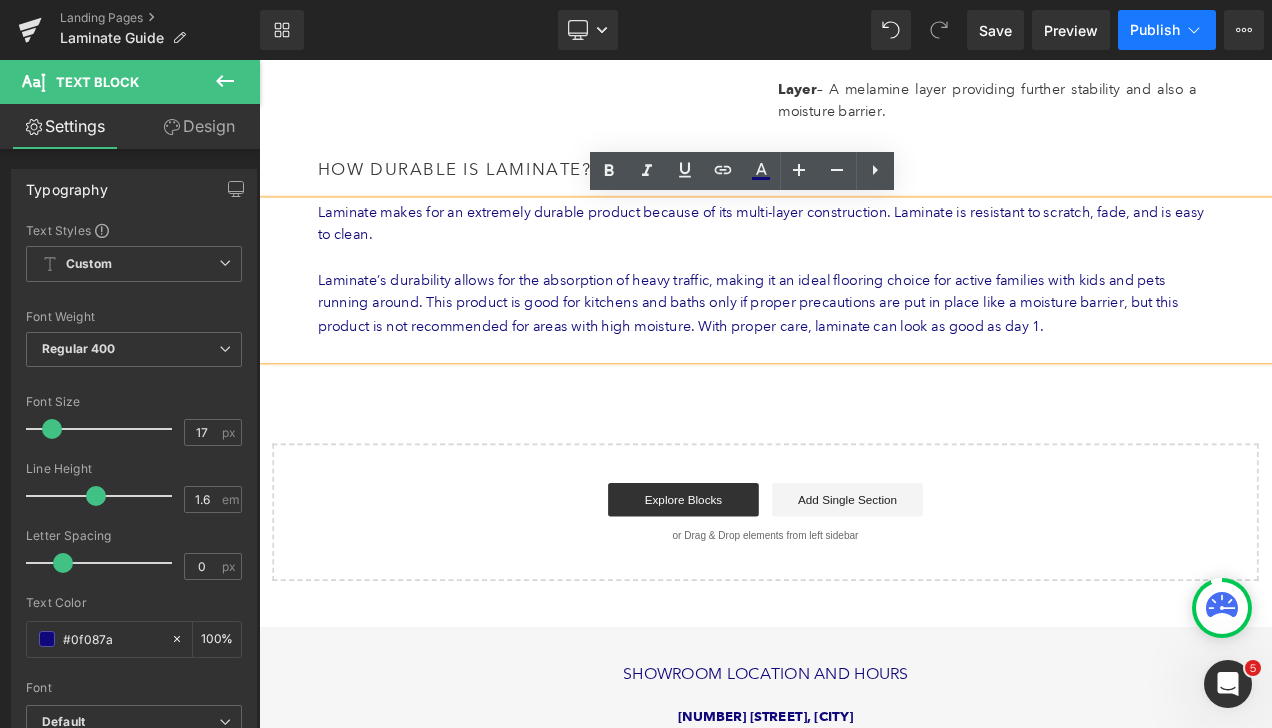 click on "Publish" at bounding box center [1155, 30] 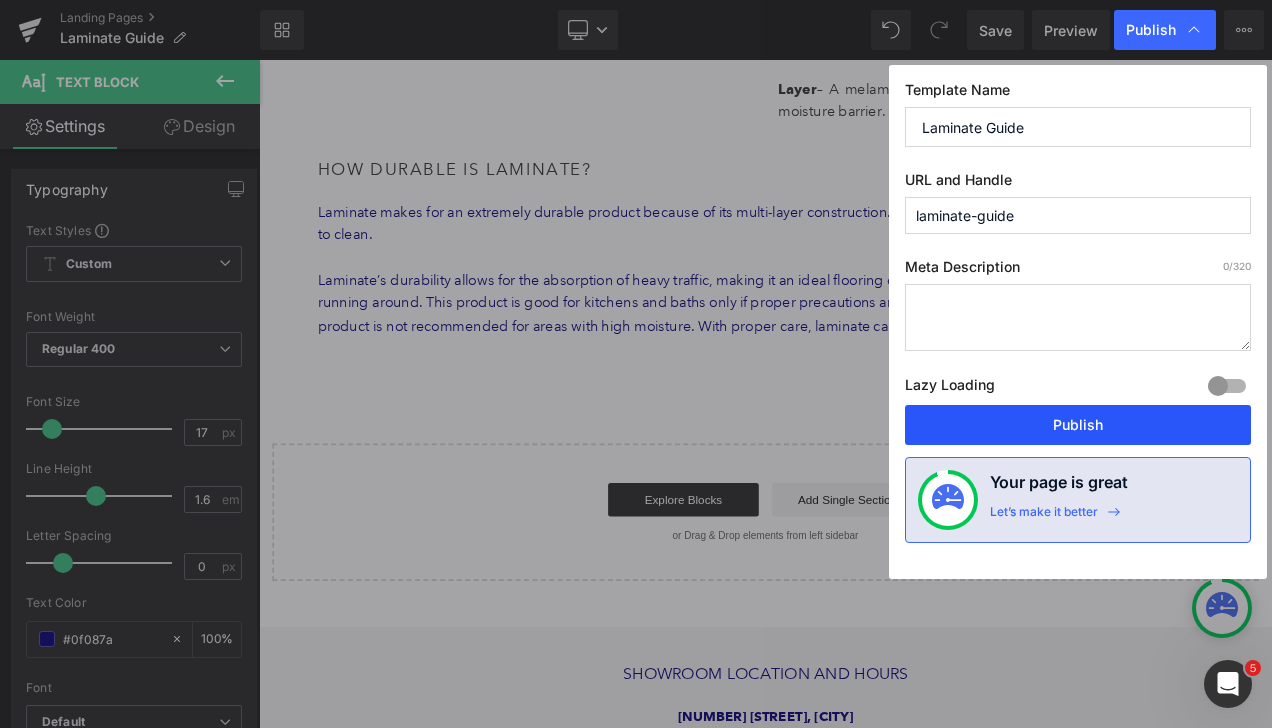 click on "Publish" at bounding box center (1078, 425) 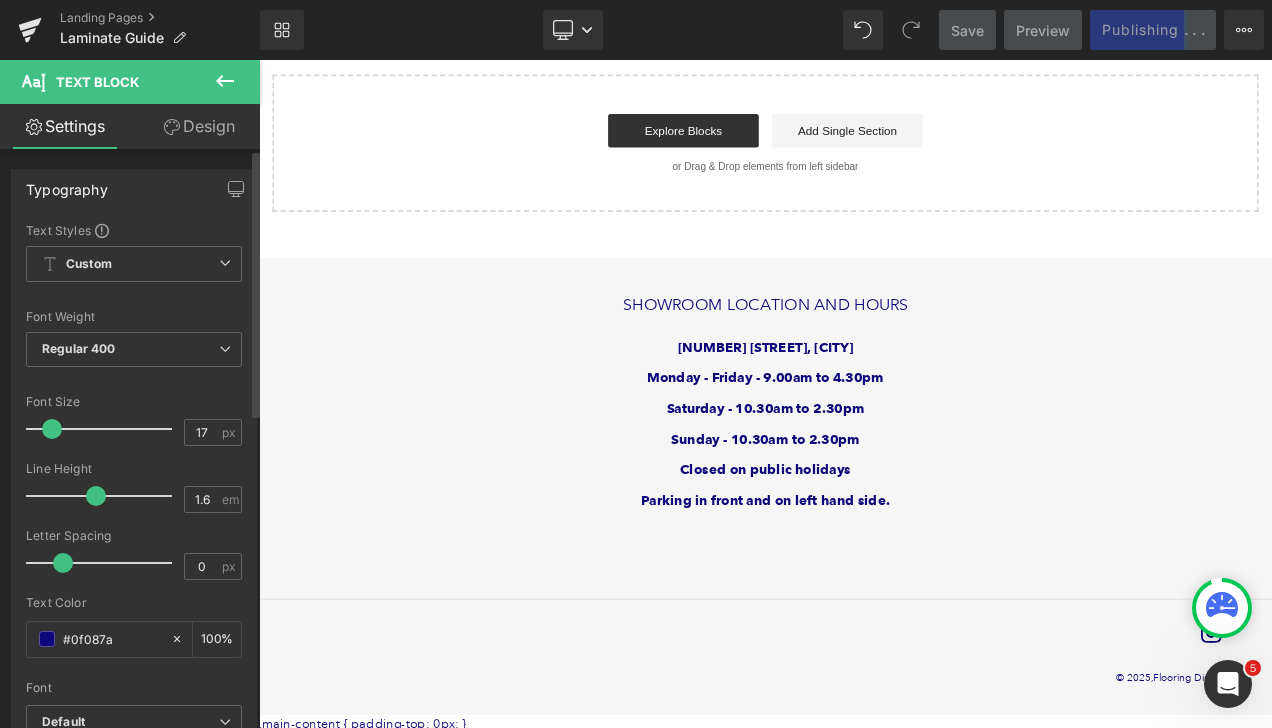 scroll, scrollTop: 1446, scrollLeft: 0, axis: vertical 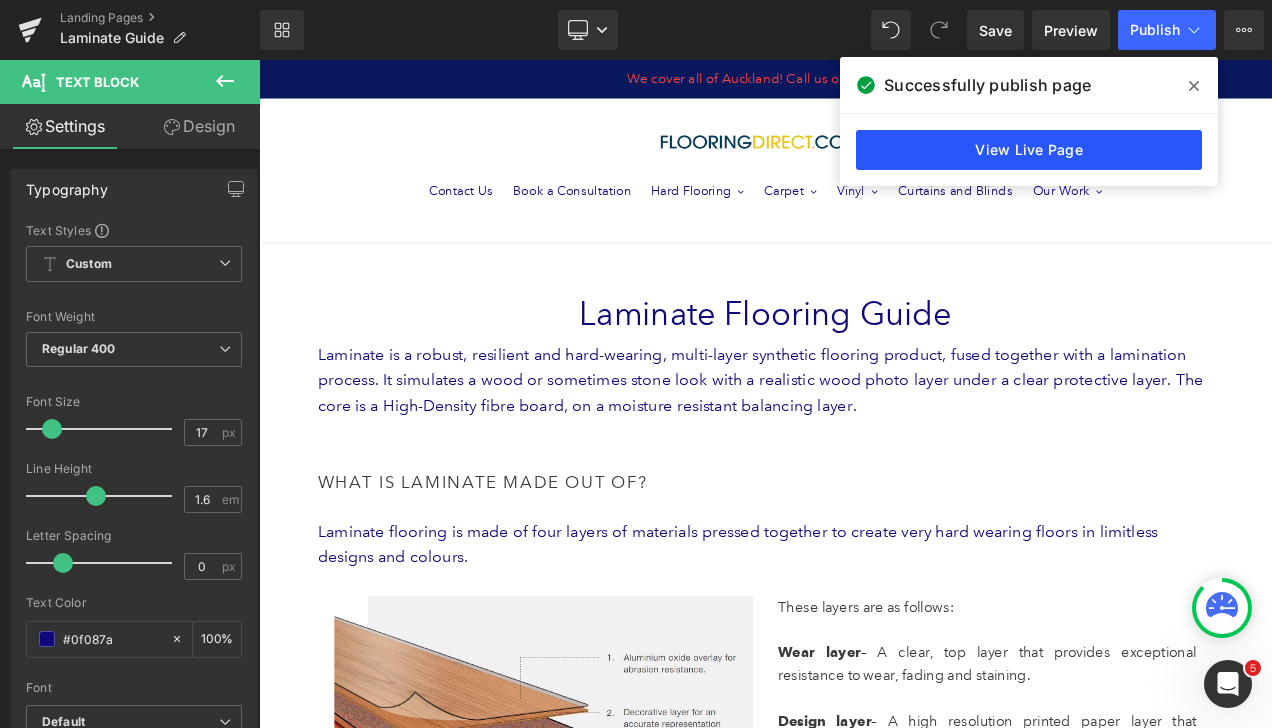 click on "View Live Page" at bounding box center (1029, 150) 